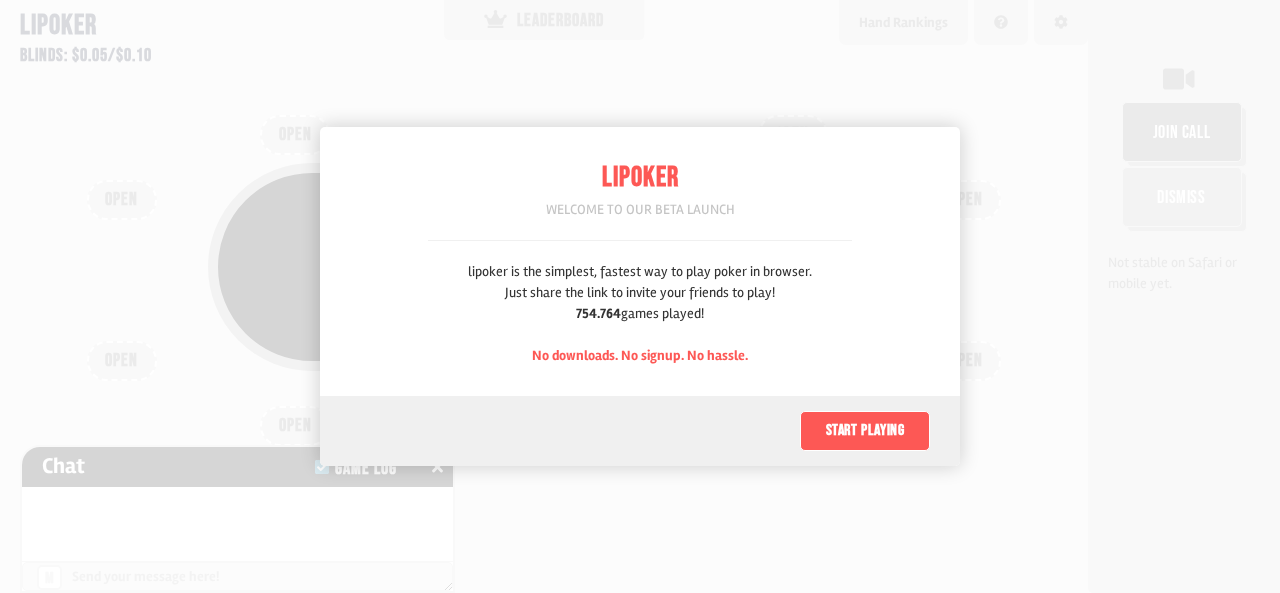 scroll, scrollTop: 0, scrollLeft: 0, axis: both 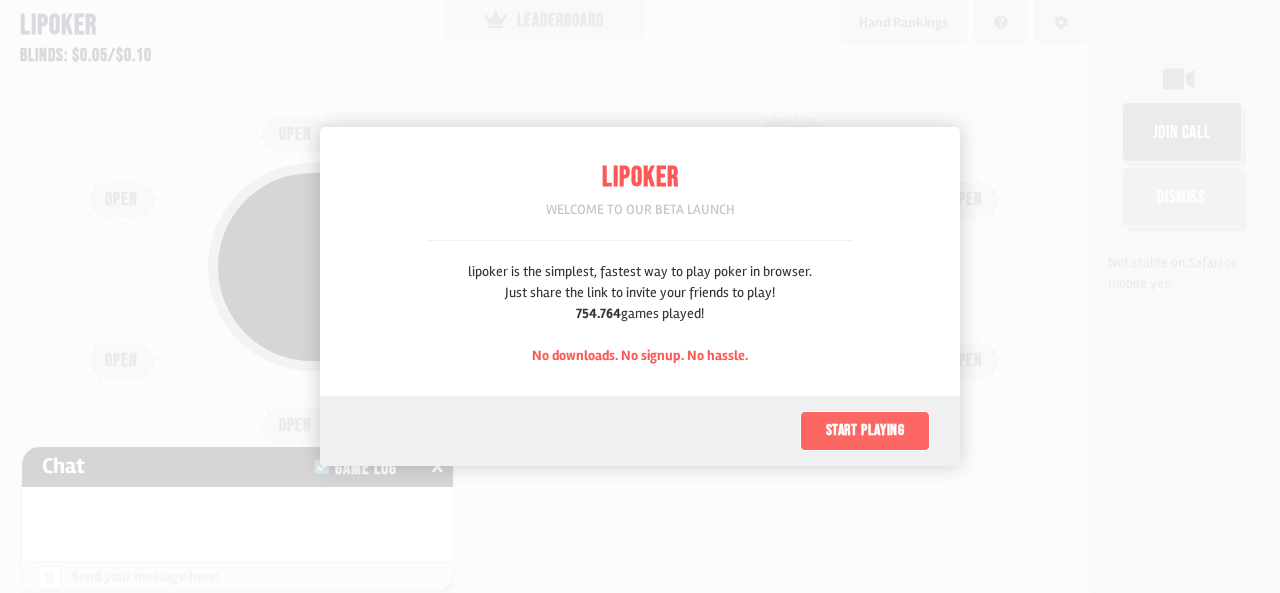 click on "Start playing" at bounding box center (865, 431) 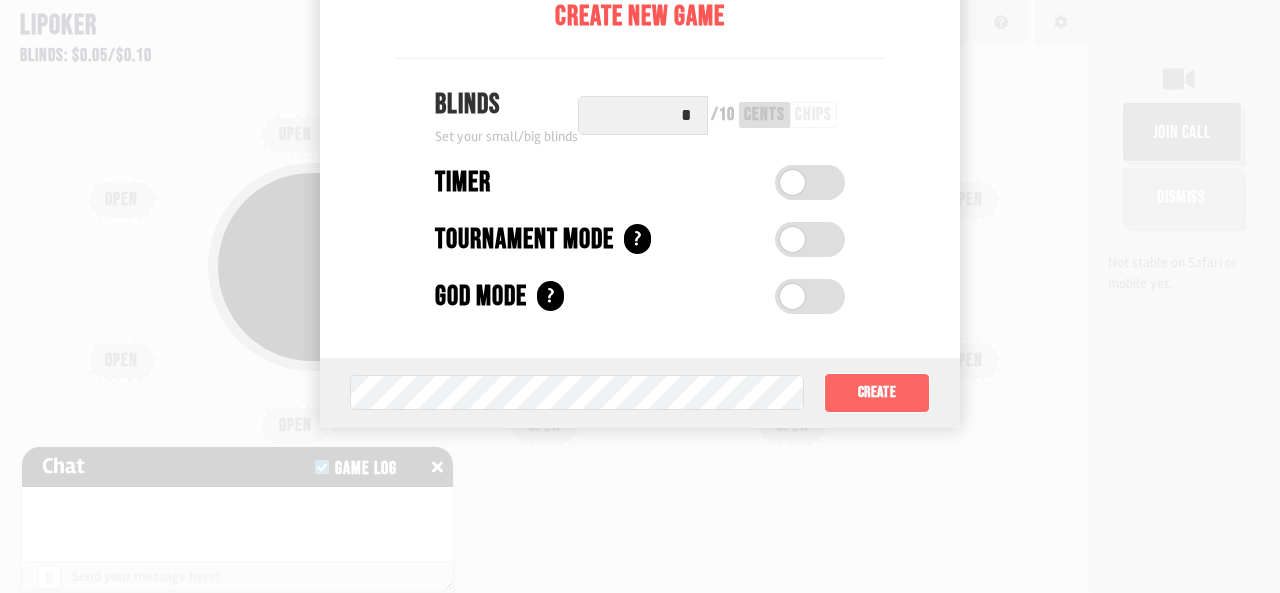 scroll, scrollTop: 0, scrollLeft: 0, axis: both 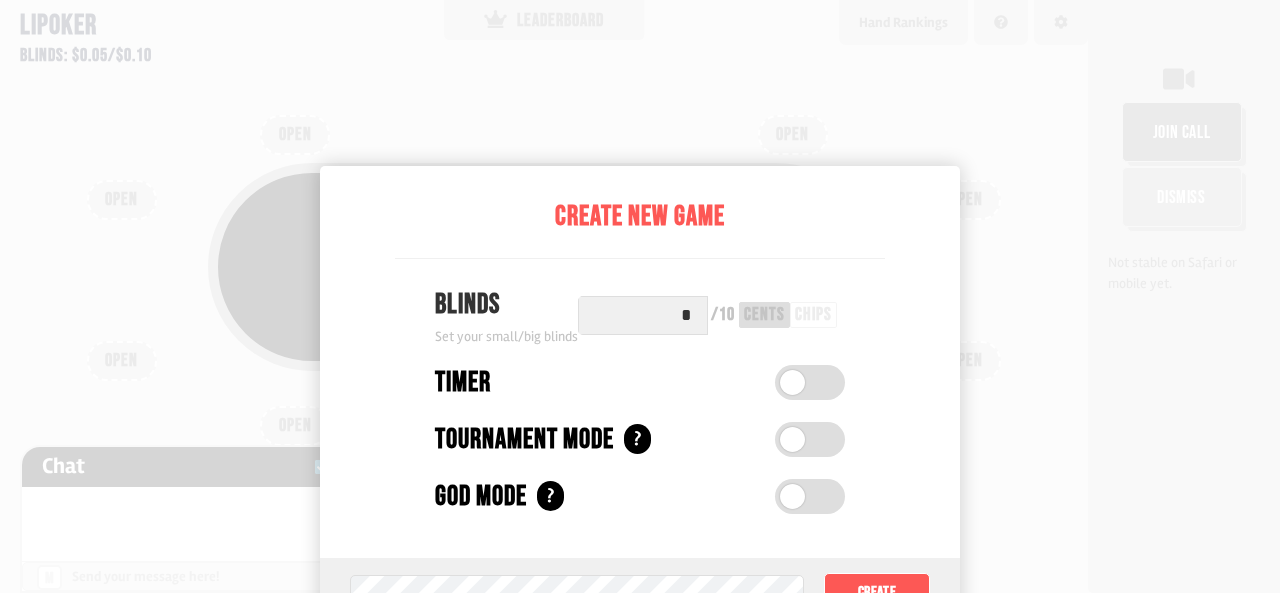 click at bounding box center (640, 296) 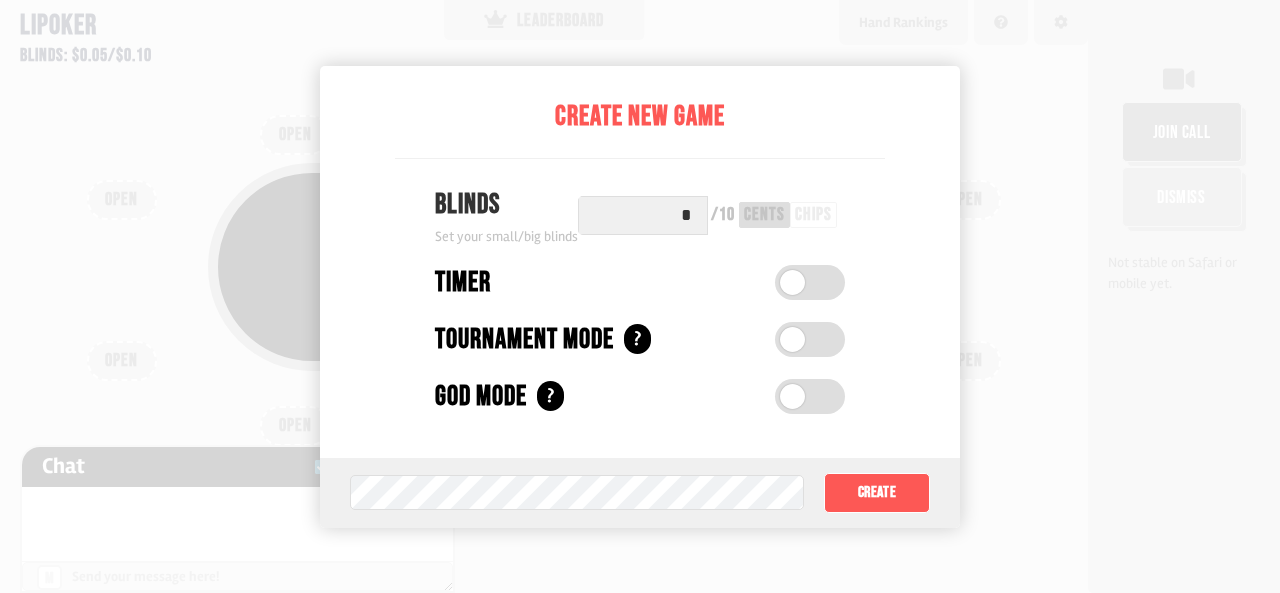 click at bounding box center [640, 296] 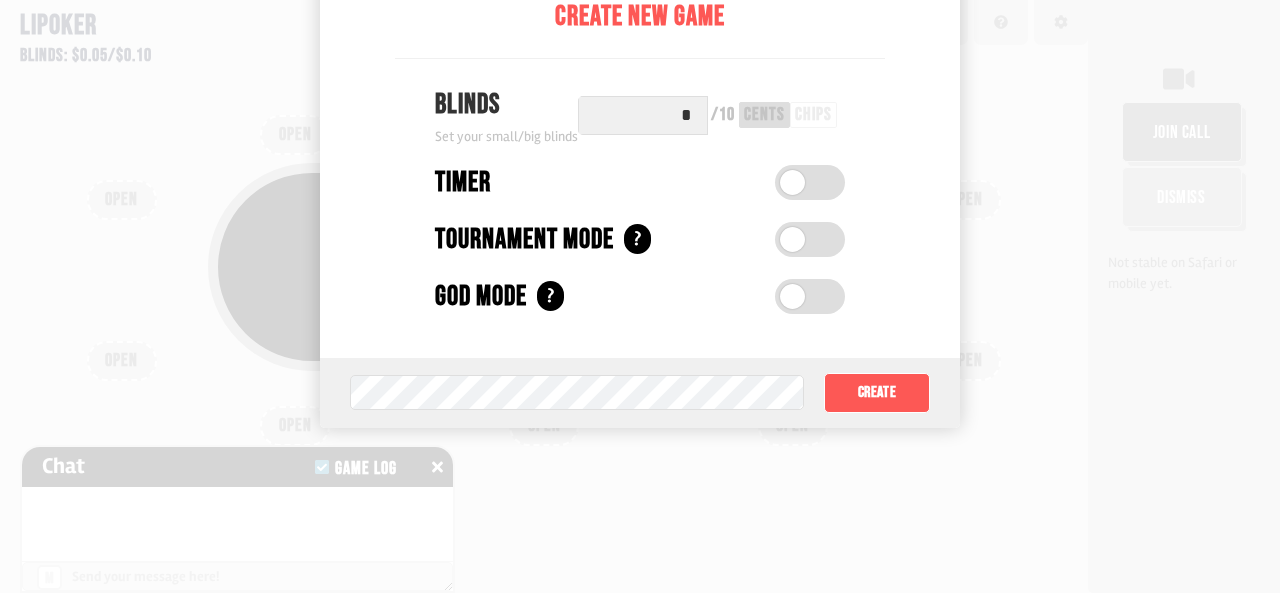 scroll, scrollTop: 100, scrollLeft: 0, axis: vertical 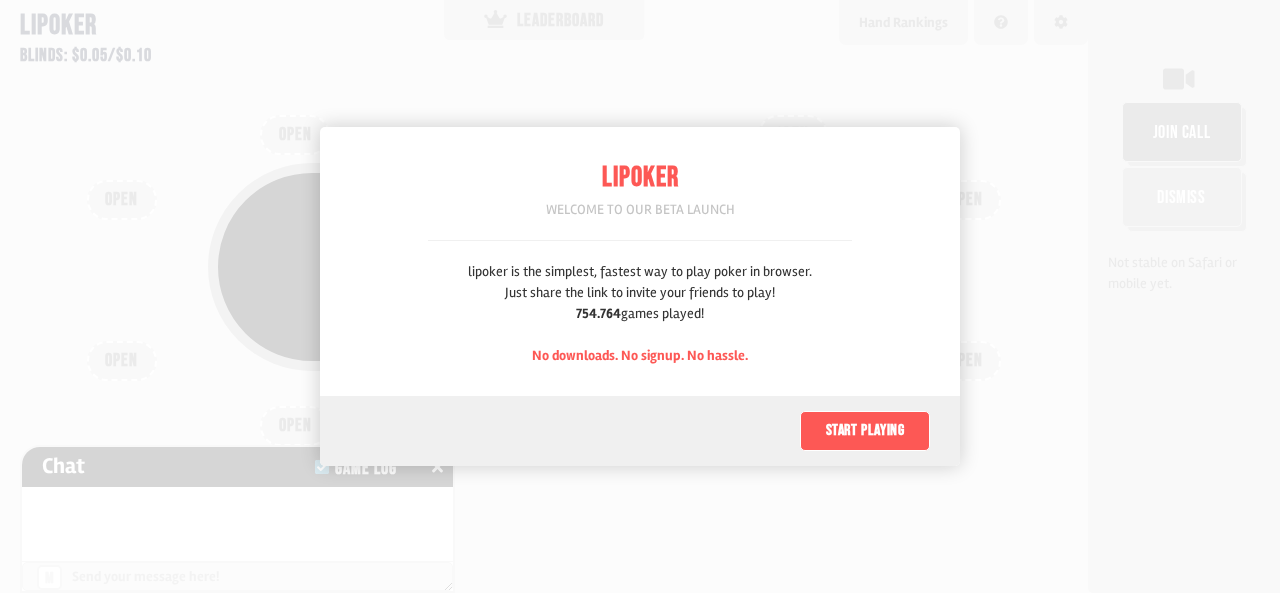 click on "Start playing" at bounding box center [640, 431] 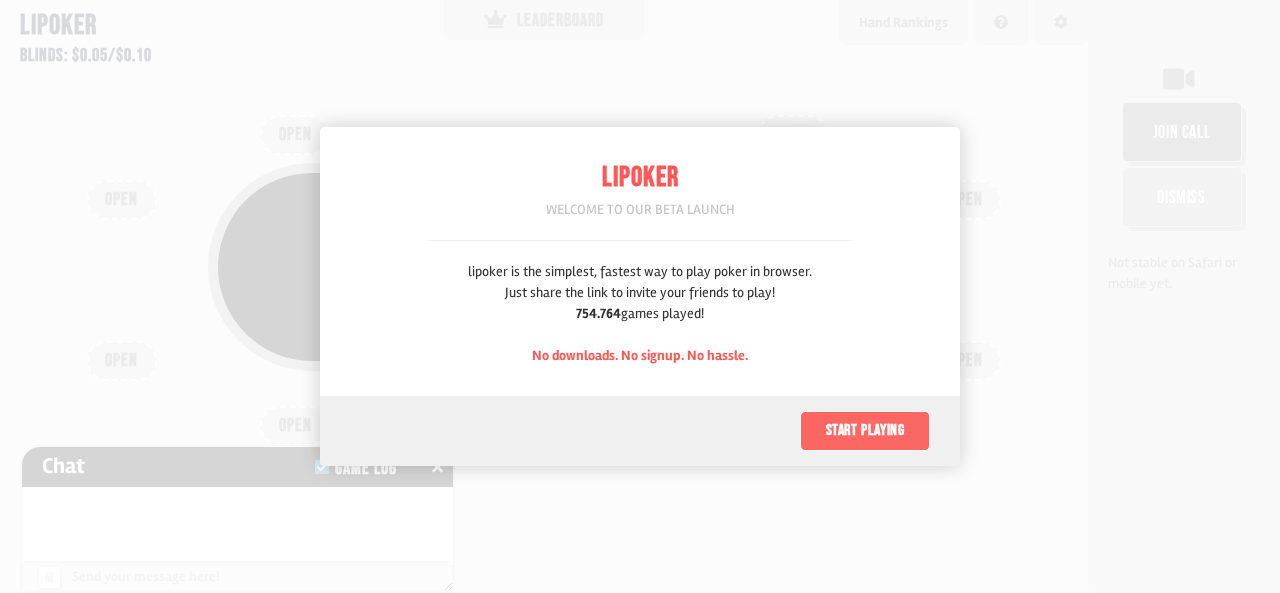 click on "Start playing" at bounding box center (865, 431) 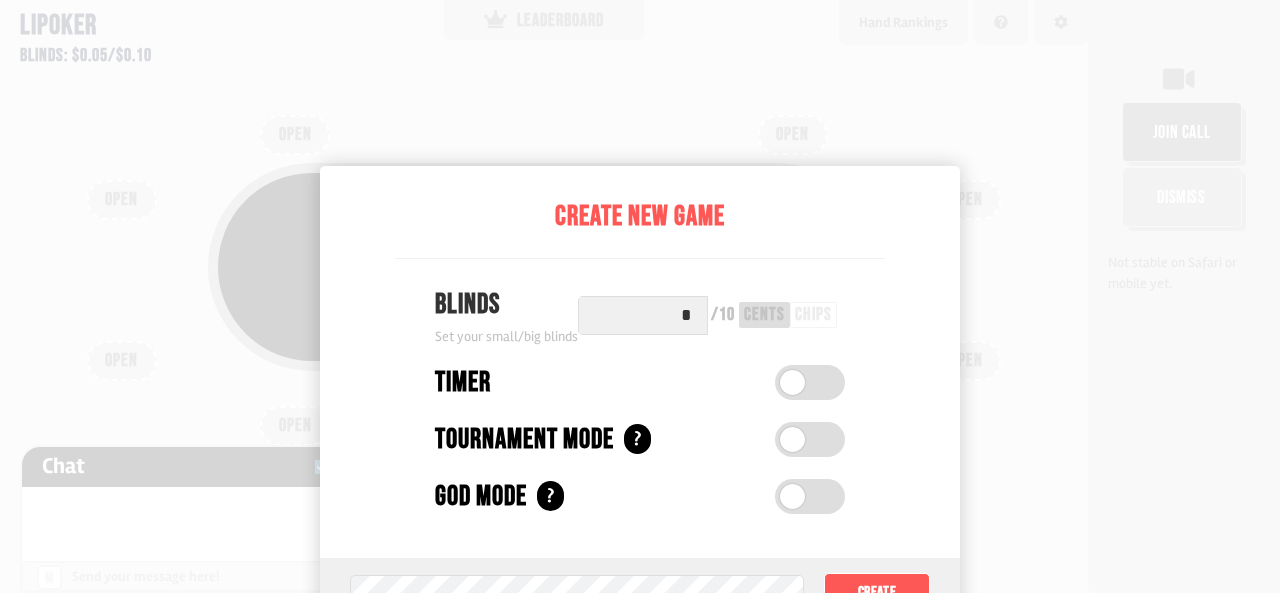 scroll, scrollTop: 100, scrollLeft: 0, axis: vertical 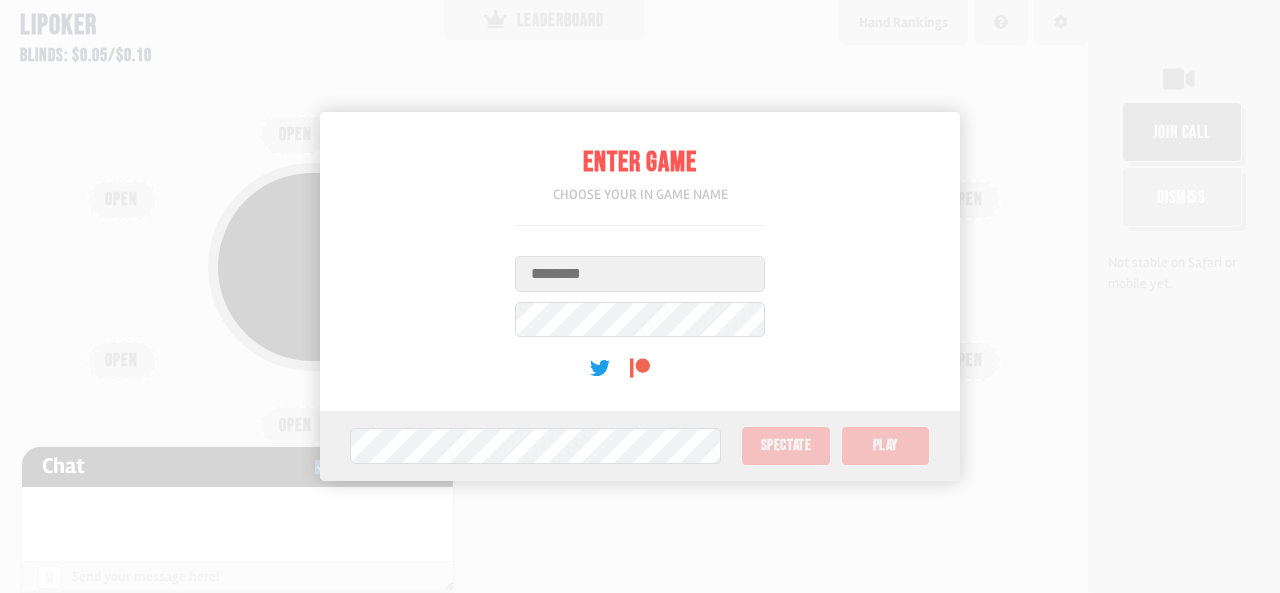 click on "Username" at bounding box center (640, 274) 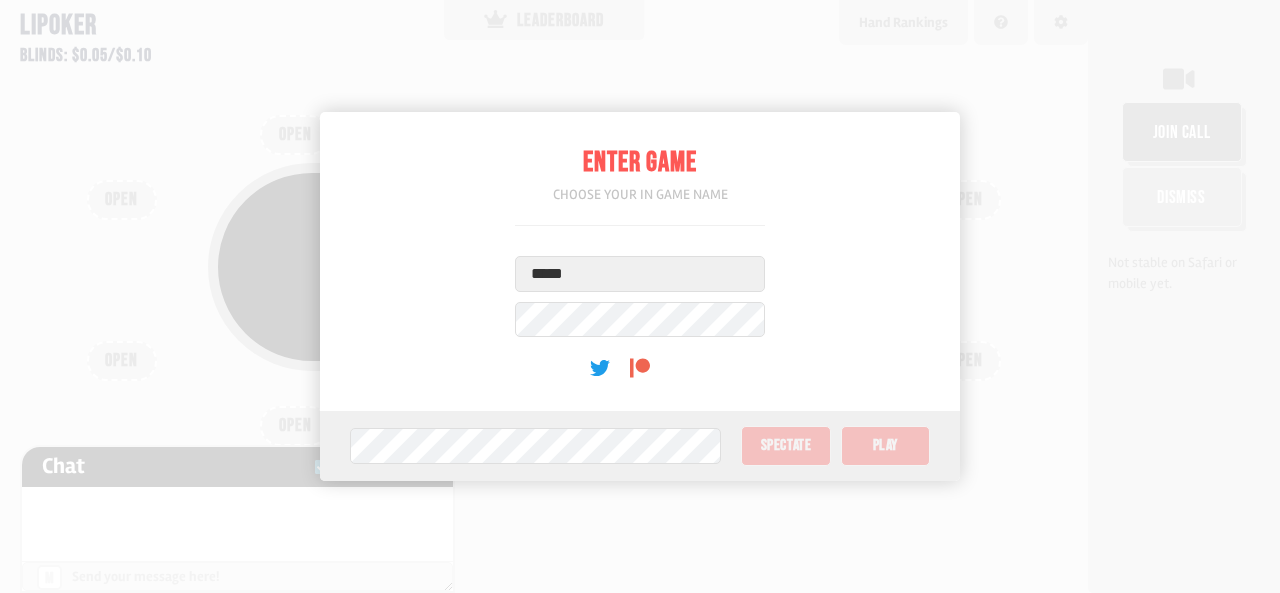 type on "*****" 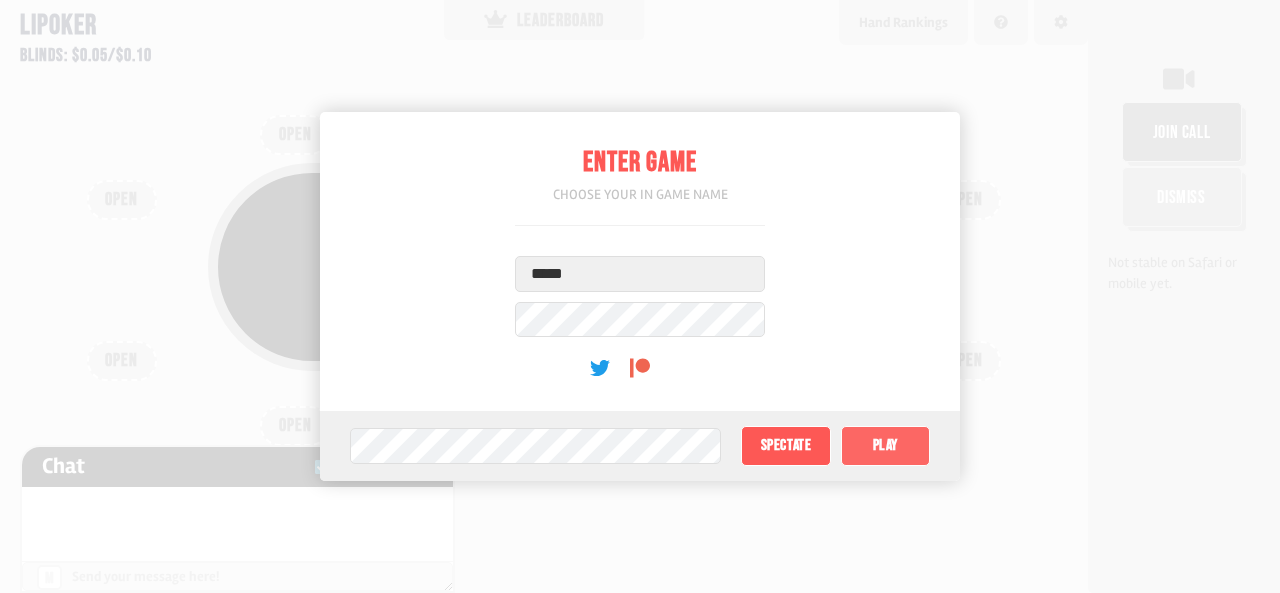 click on "Play" at bounding box center (885, 446) 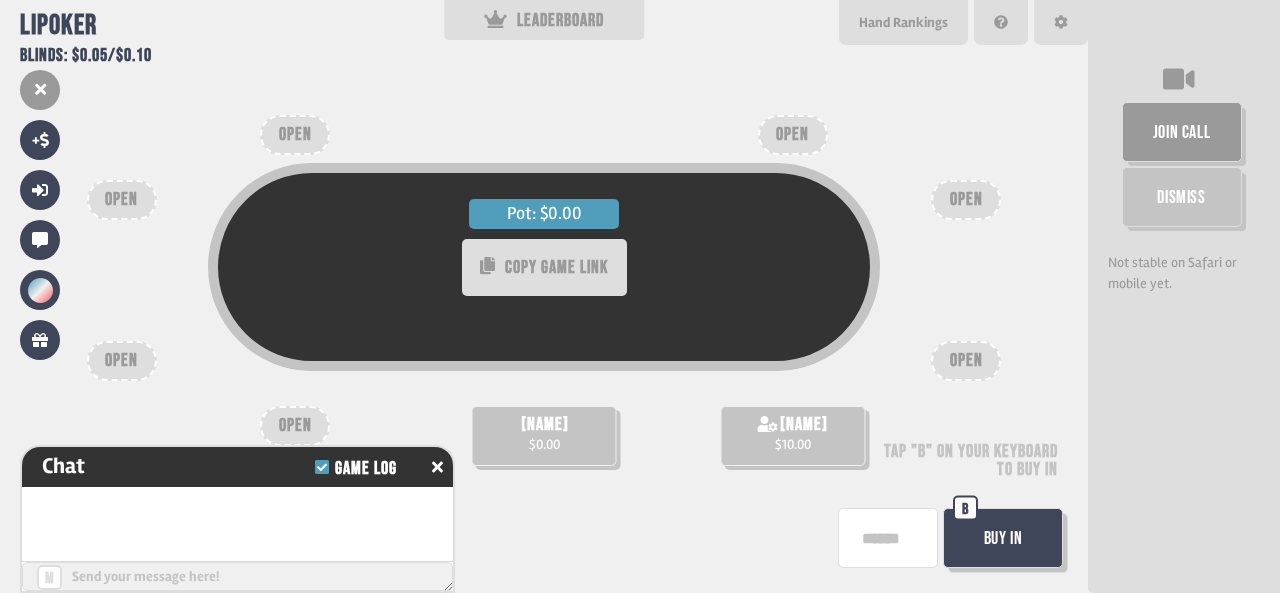 scroll, scrollTop: 80, scrollLeft: 0, axis: vertical 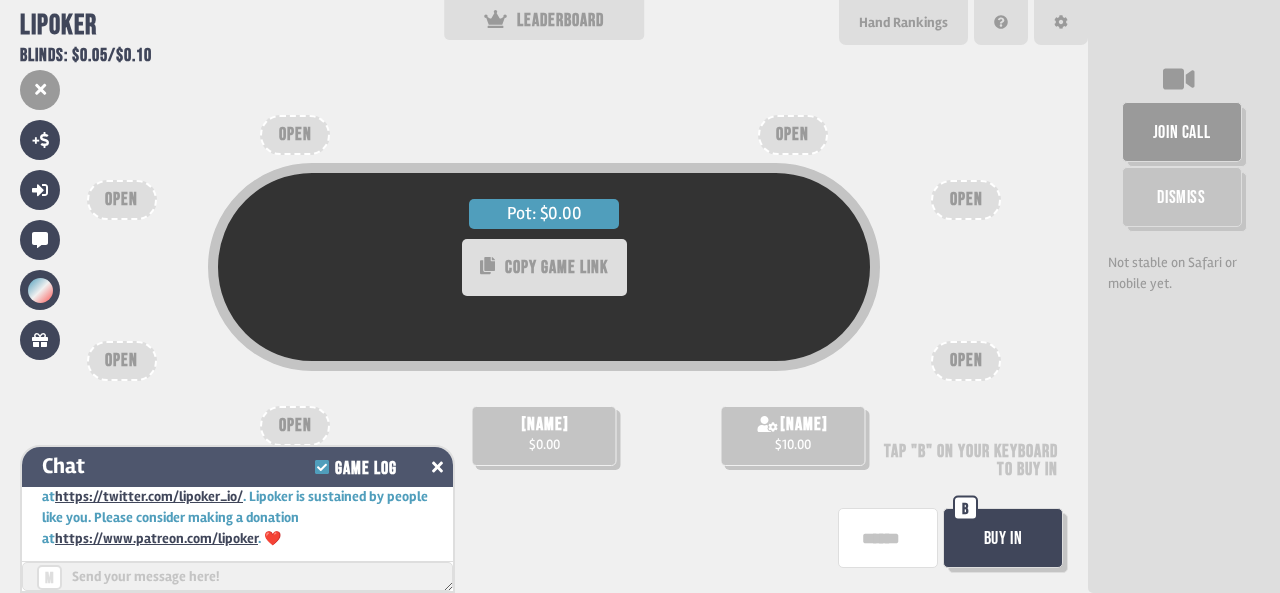 click 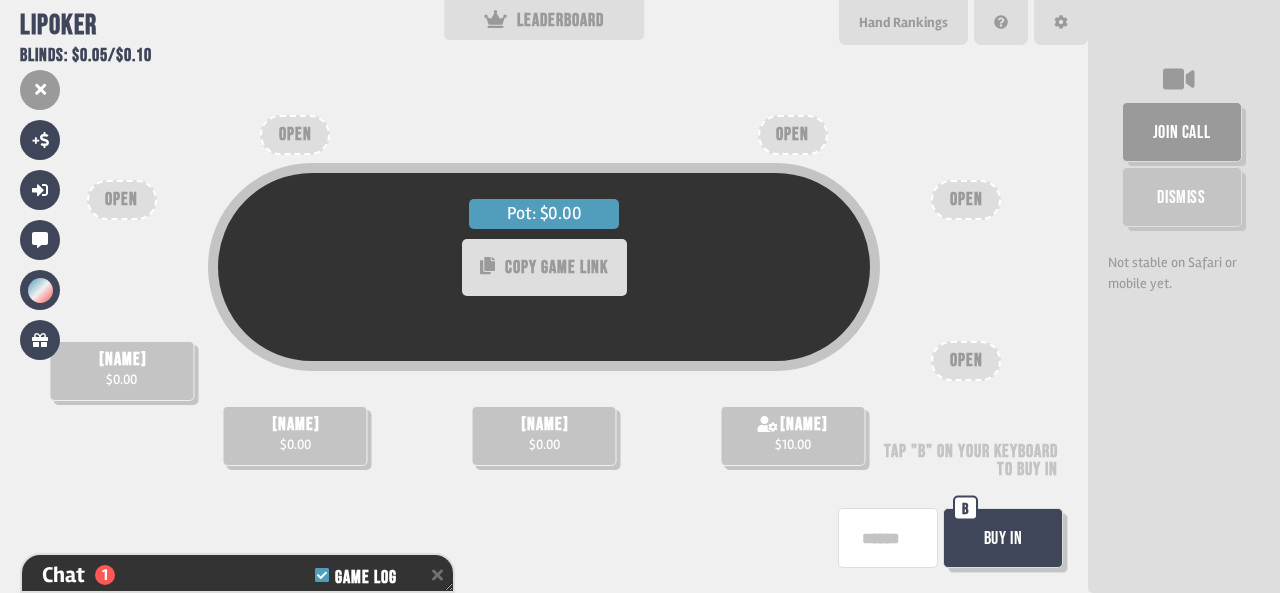 drag, startPoint x: 566, startPoint y: 224, endPoint x: 908, endPoint y: 164, distance: 347.22327 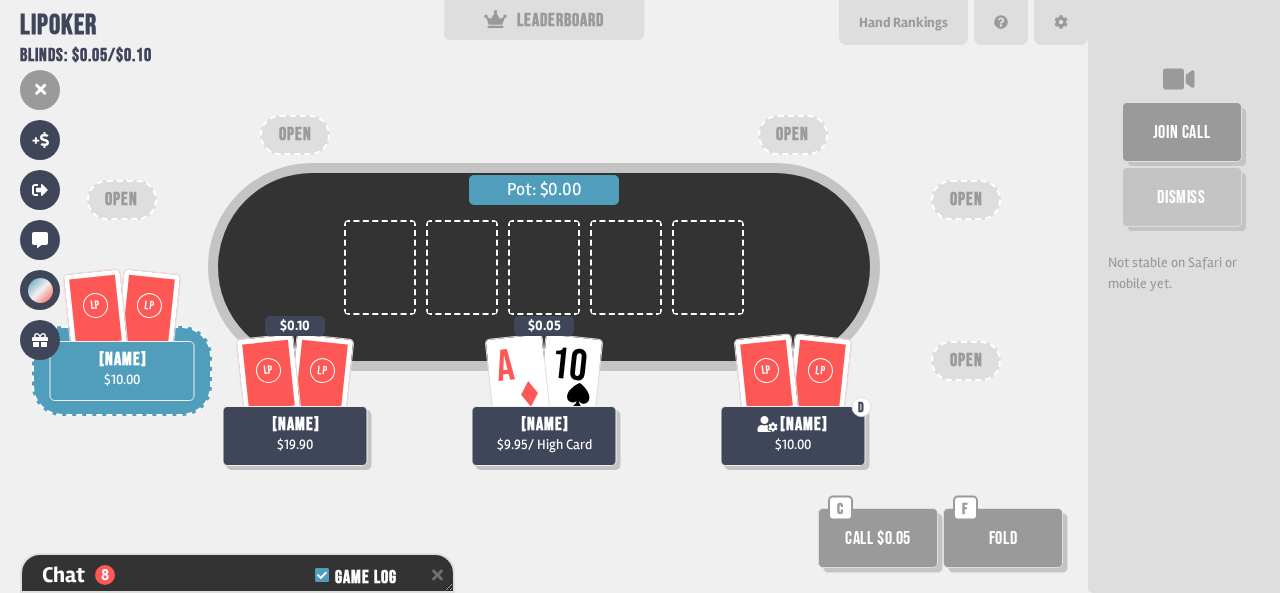 scroll, scrollTop: 98, scrollLeft: 0, axis: vertical 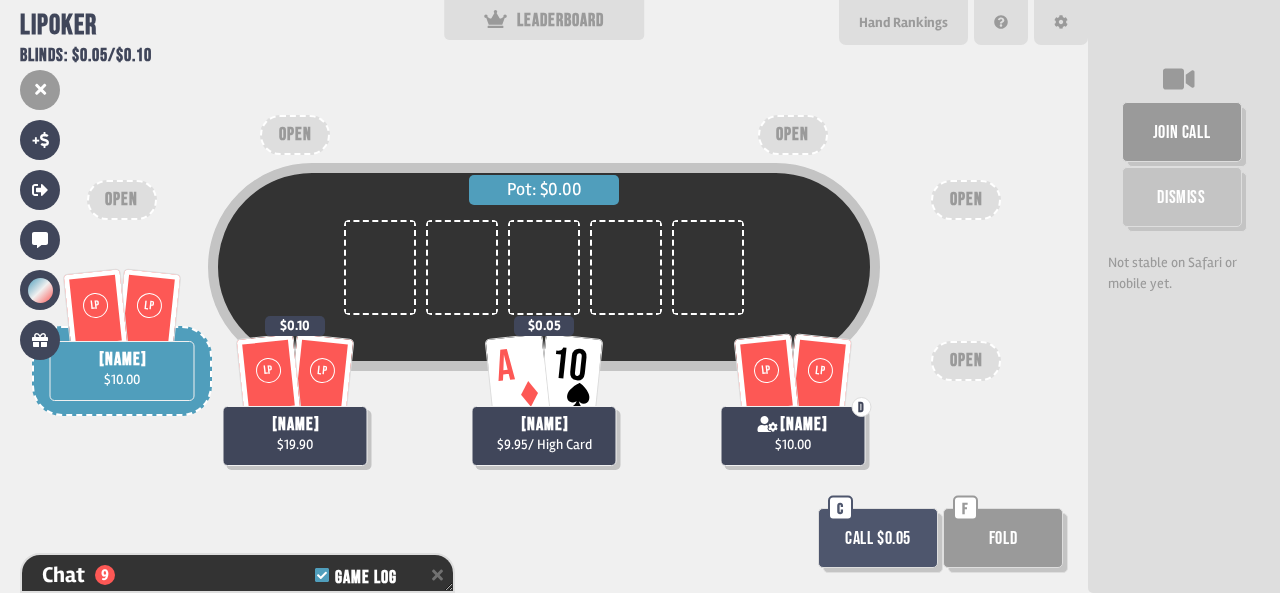 click on "Call $0.05" at bounding box center (878, 538) 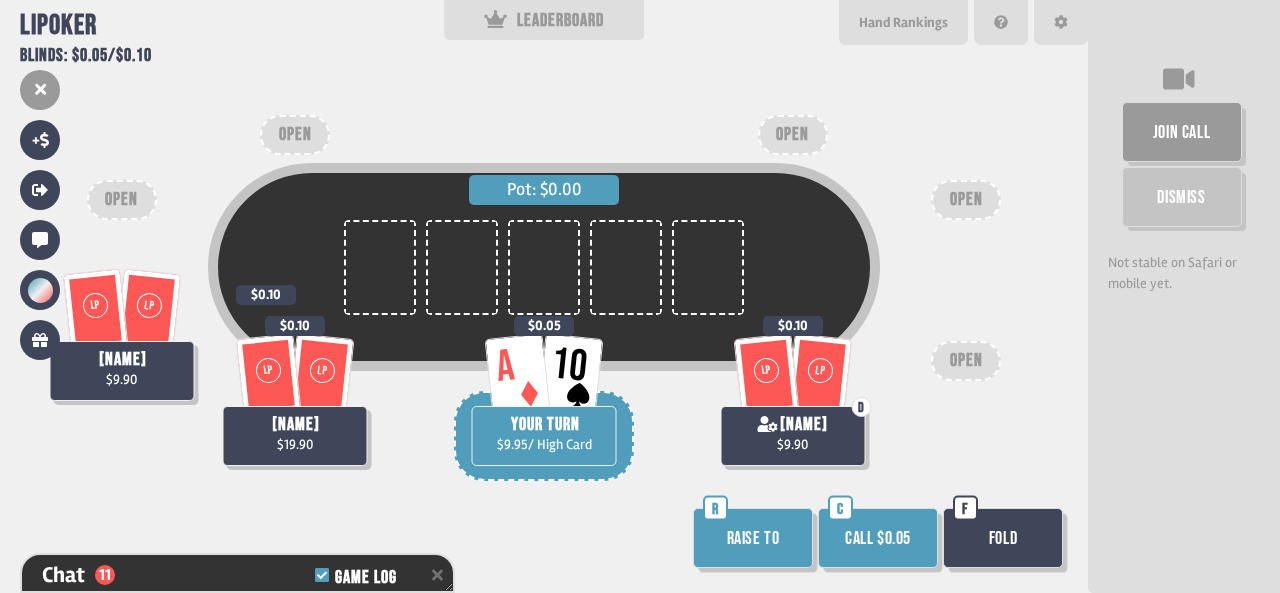 click on "Raise to" at bounding box center [753, 538] 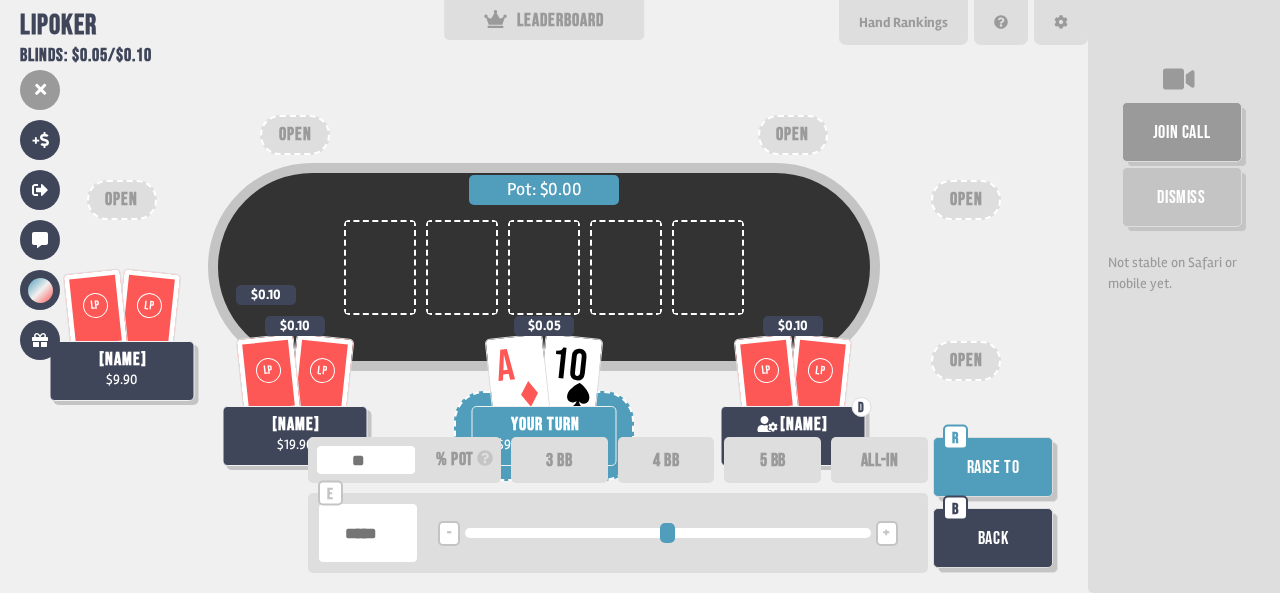 type on "**" 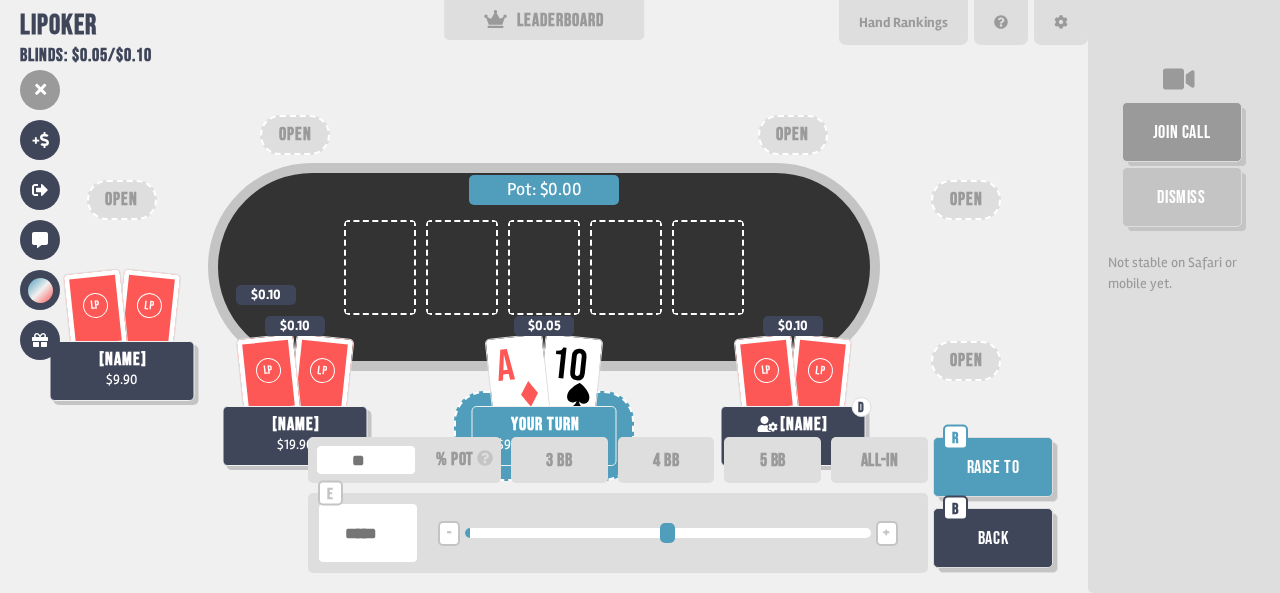 type on "**" 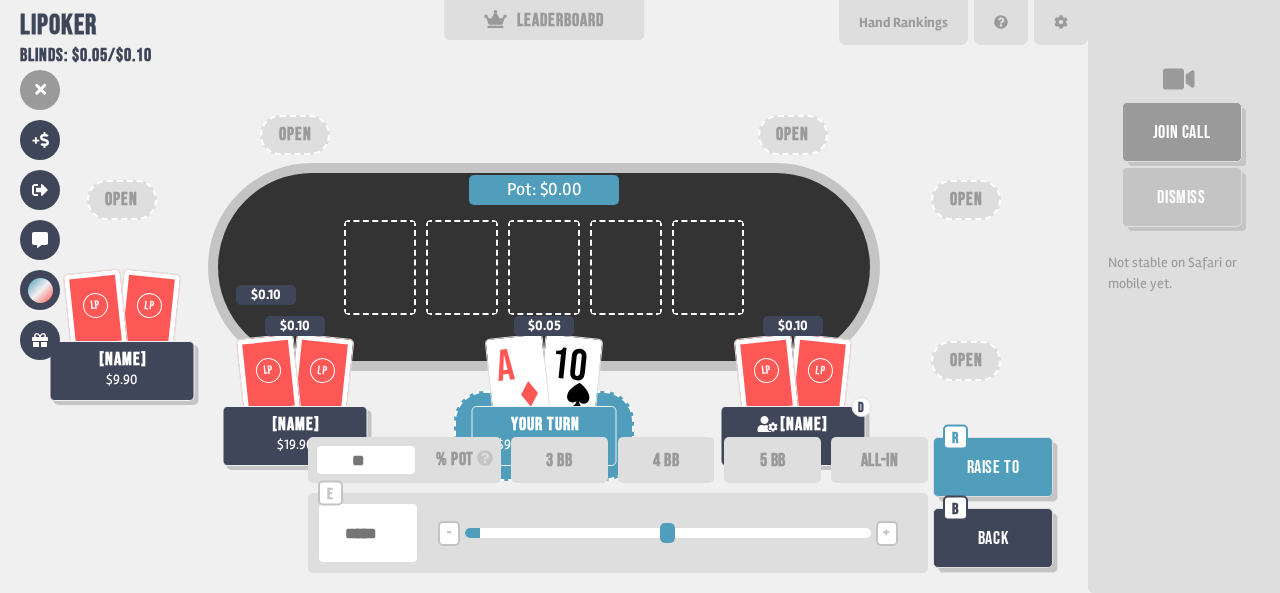 type on "***" 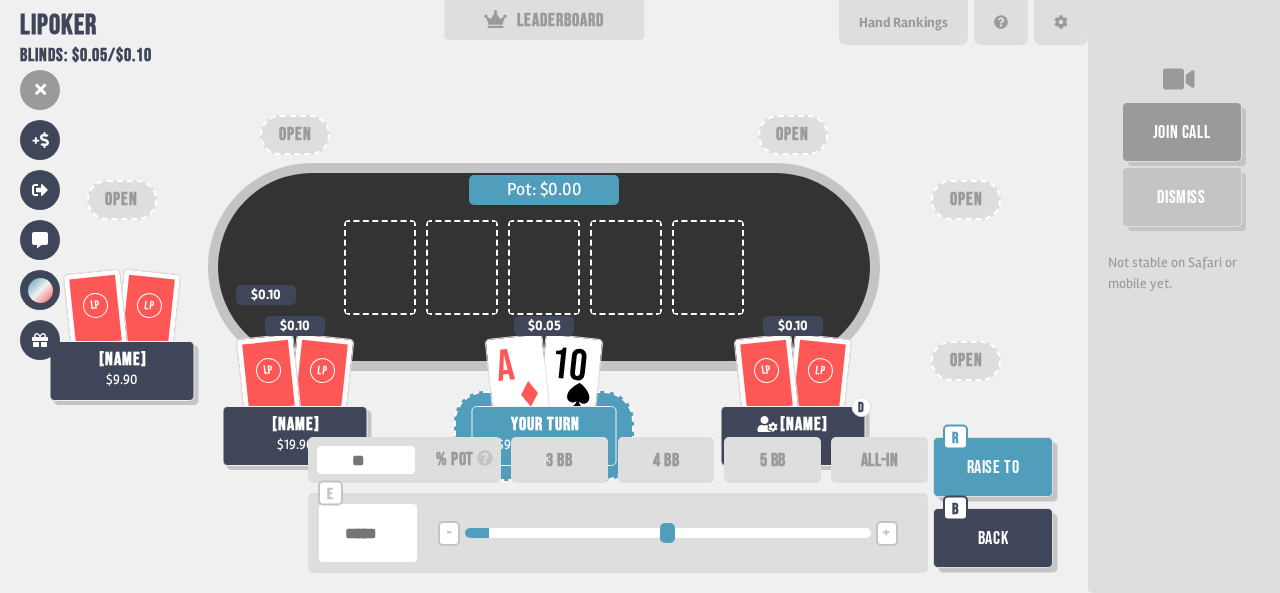 type on "***" 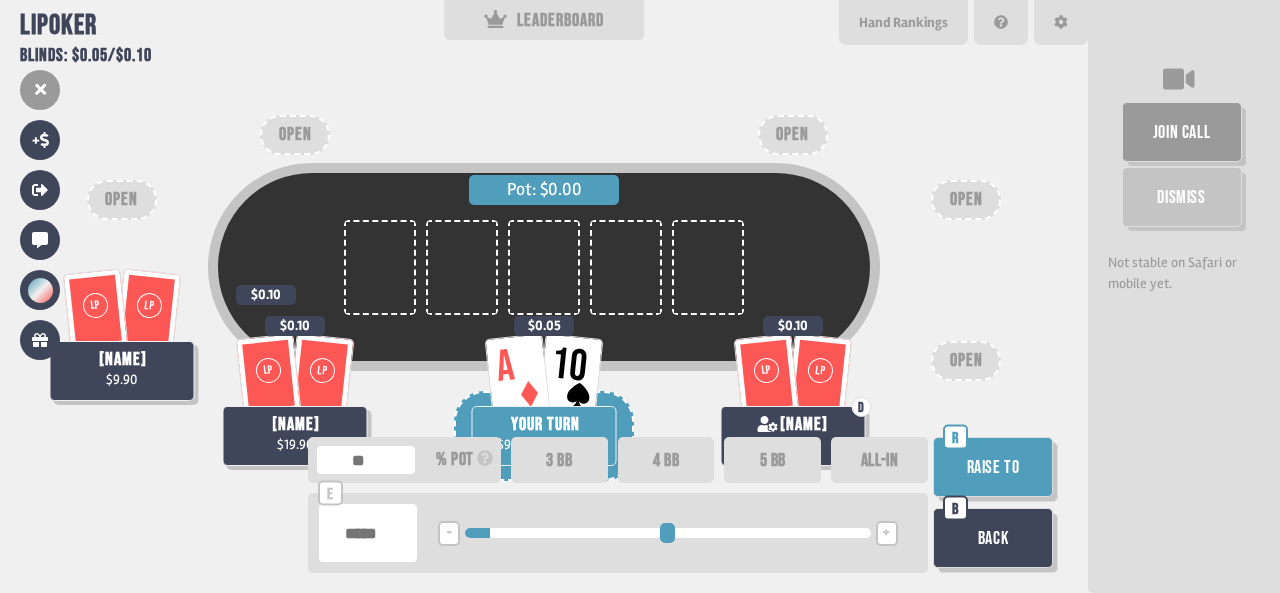 type on "***" 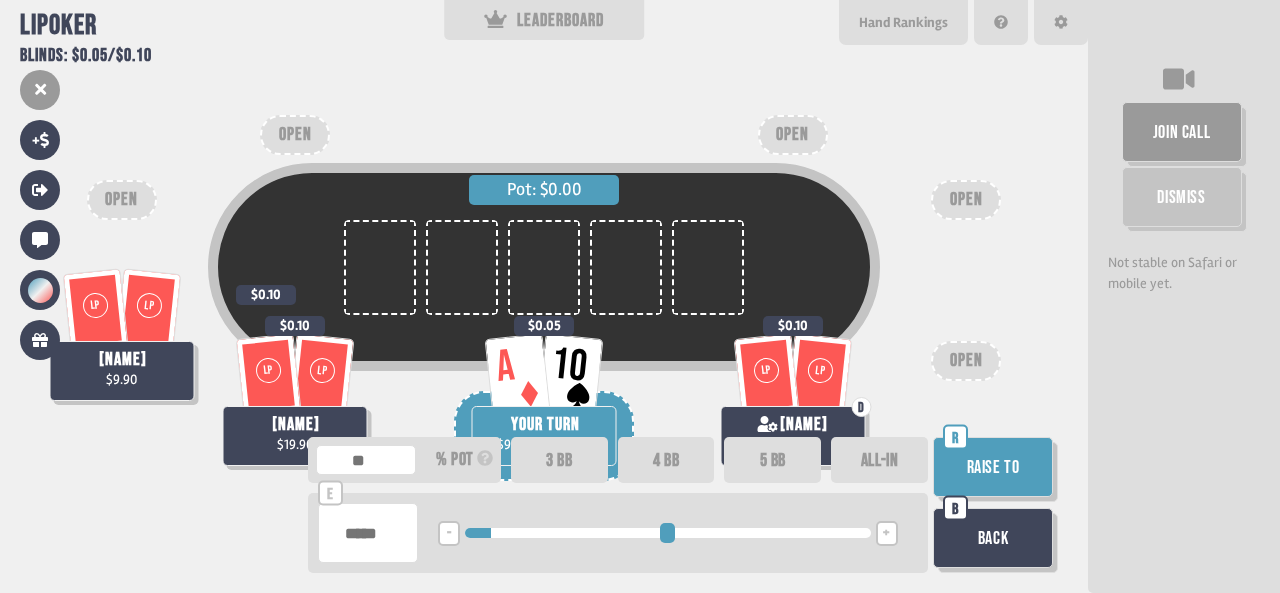 type on "***" 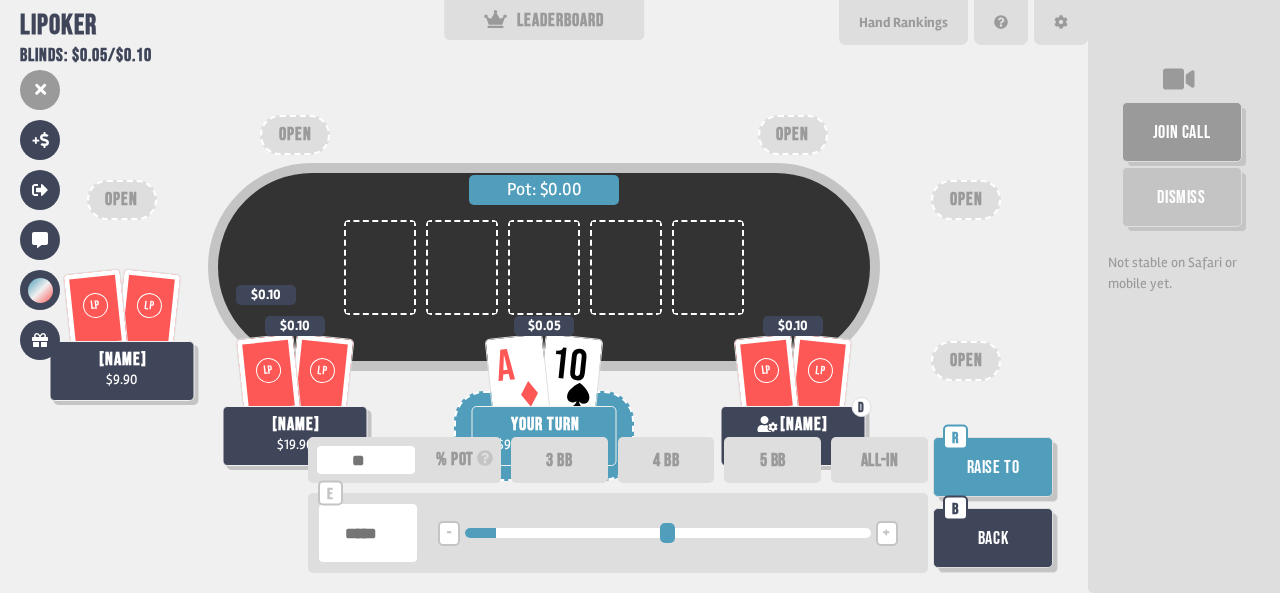 type on "***" 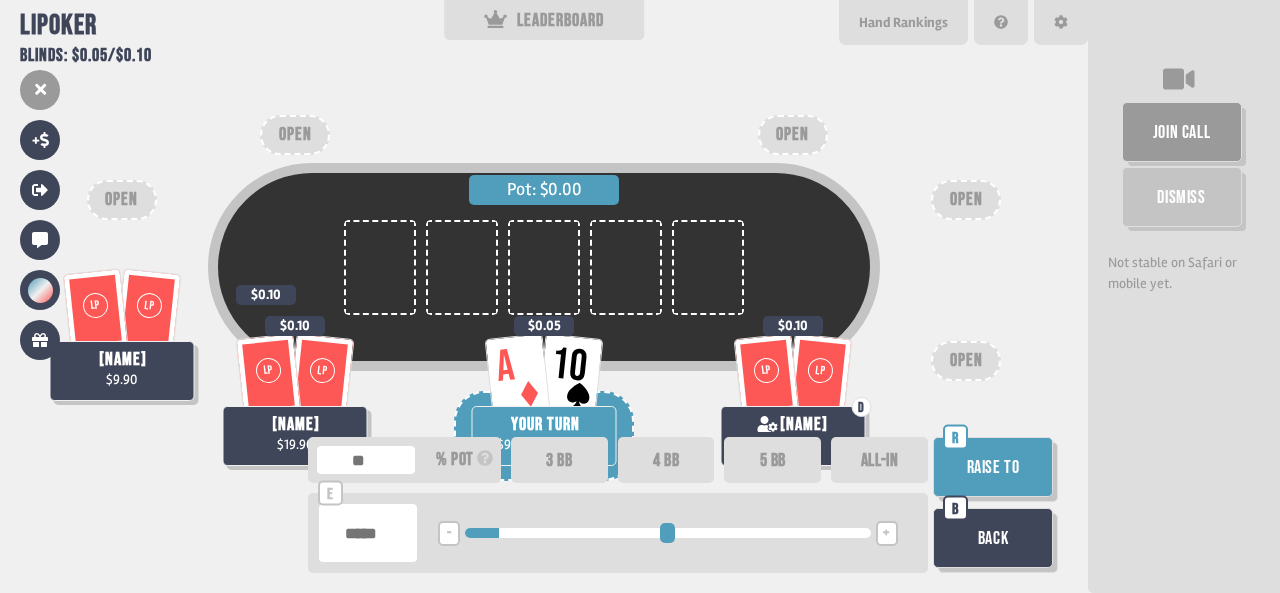type on "***" 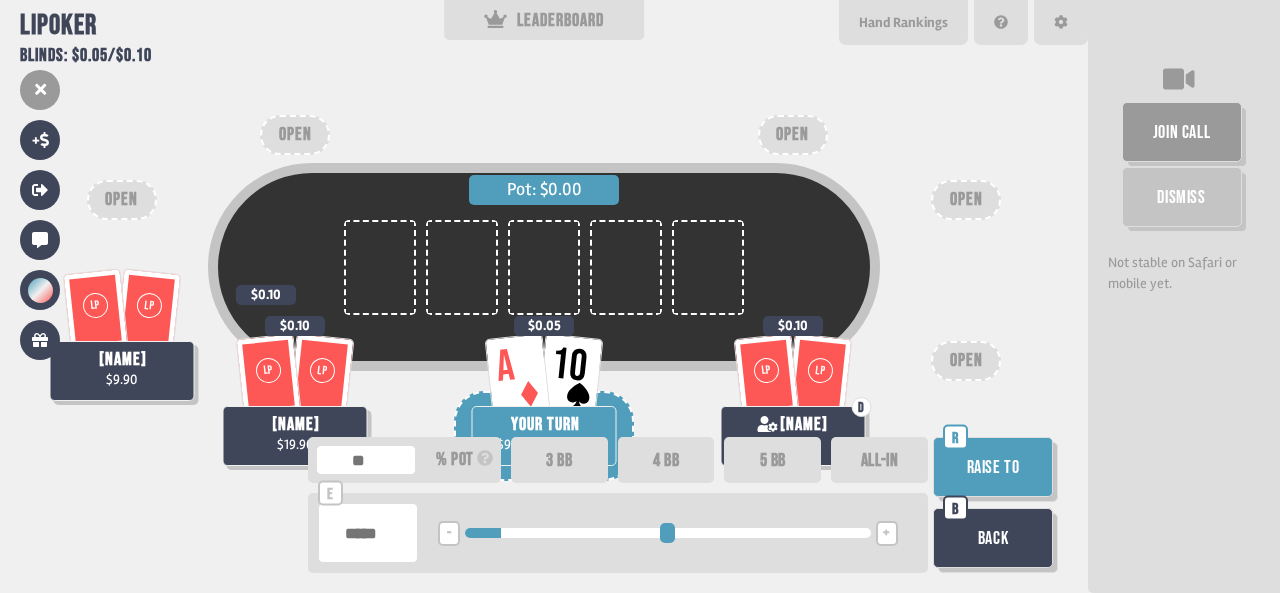 drag, startPoint x: 477, startPoint y: 524, endPoint x: 508, endPoint y: 529, distance: 31.400637 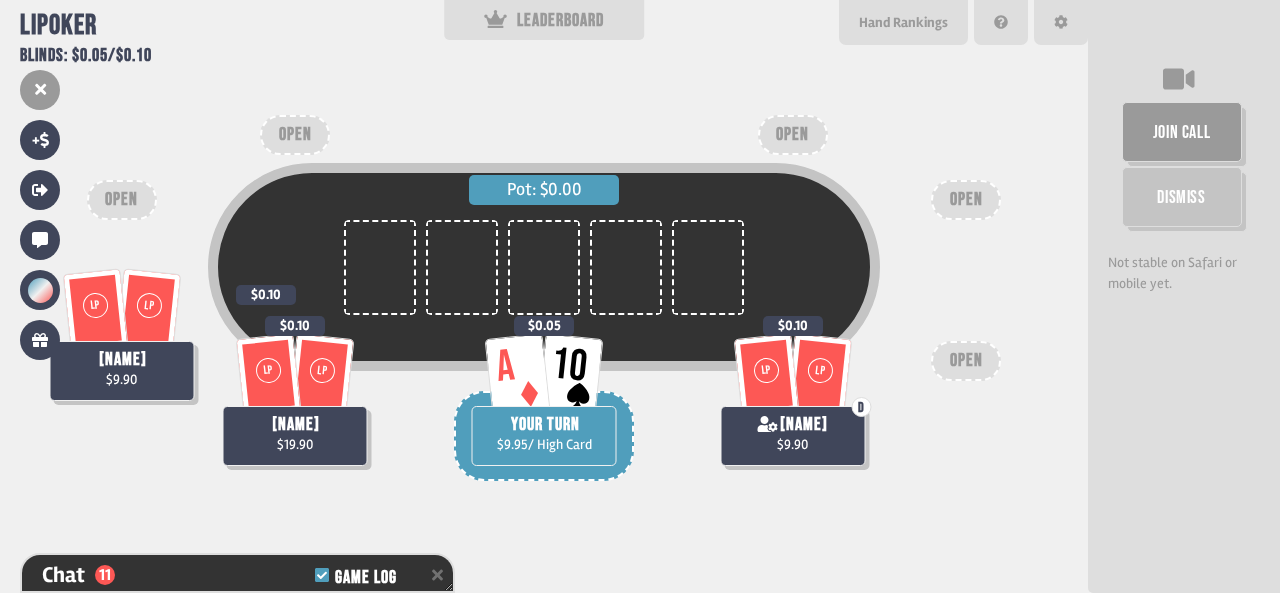 scroll, scrollTop: 527, scrollLeft: 0, axis: vertical 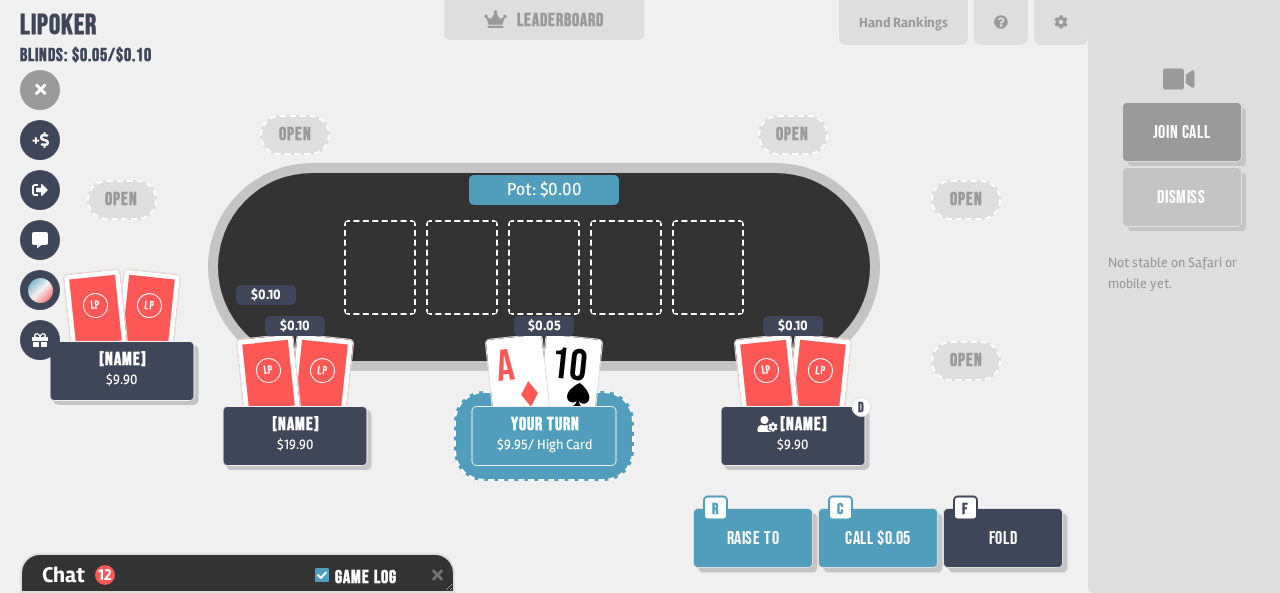 click on "Raise to" at bounding box center [753, 538] 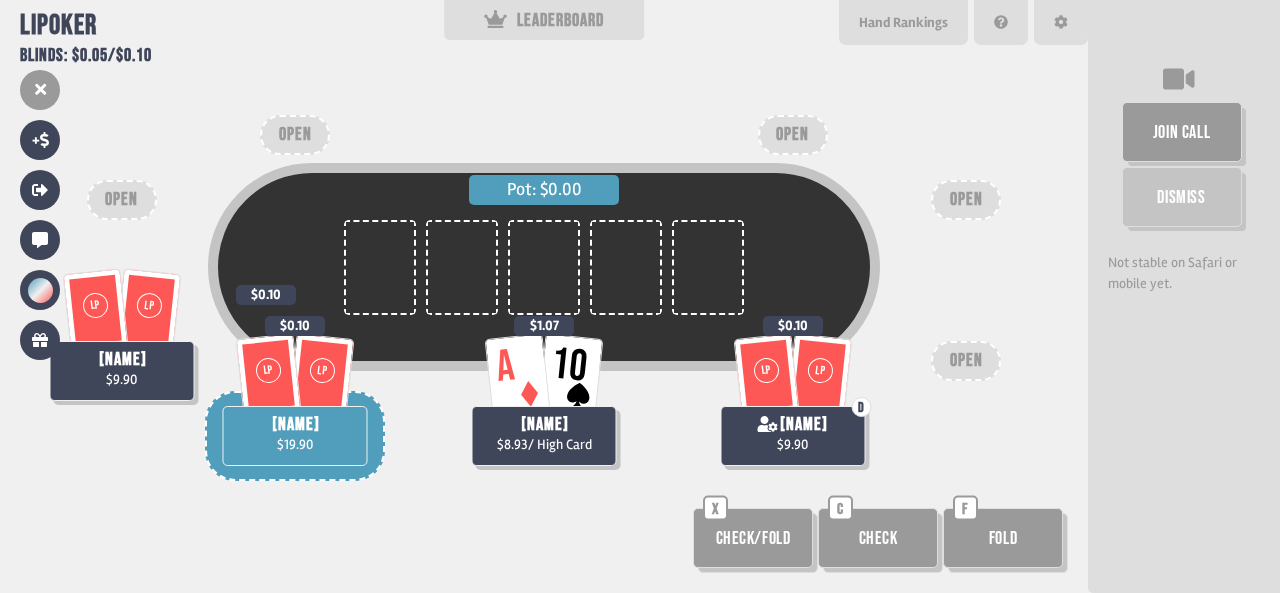 drag, startPoint x: 975, startPoint y: 487, endPoint x: 982, endPoint y: 451, distance: 36.67424 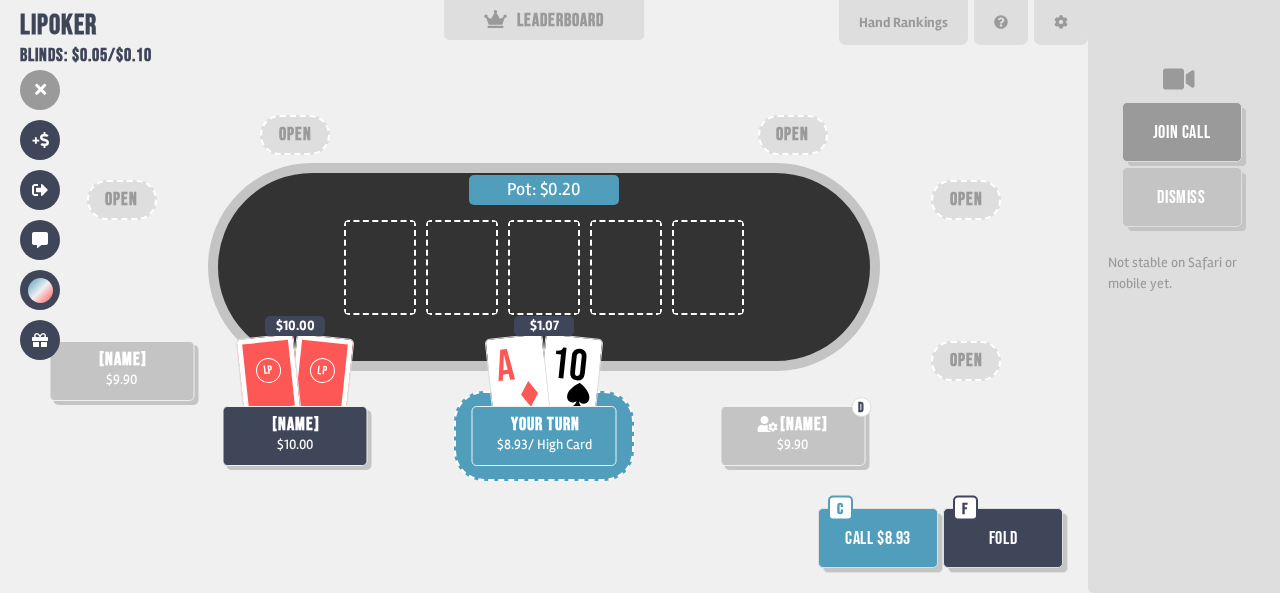 click on "Call $8.93" at bounding box center [878, 538] 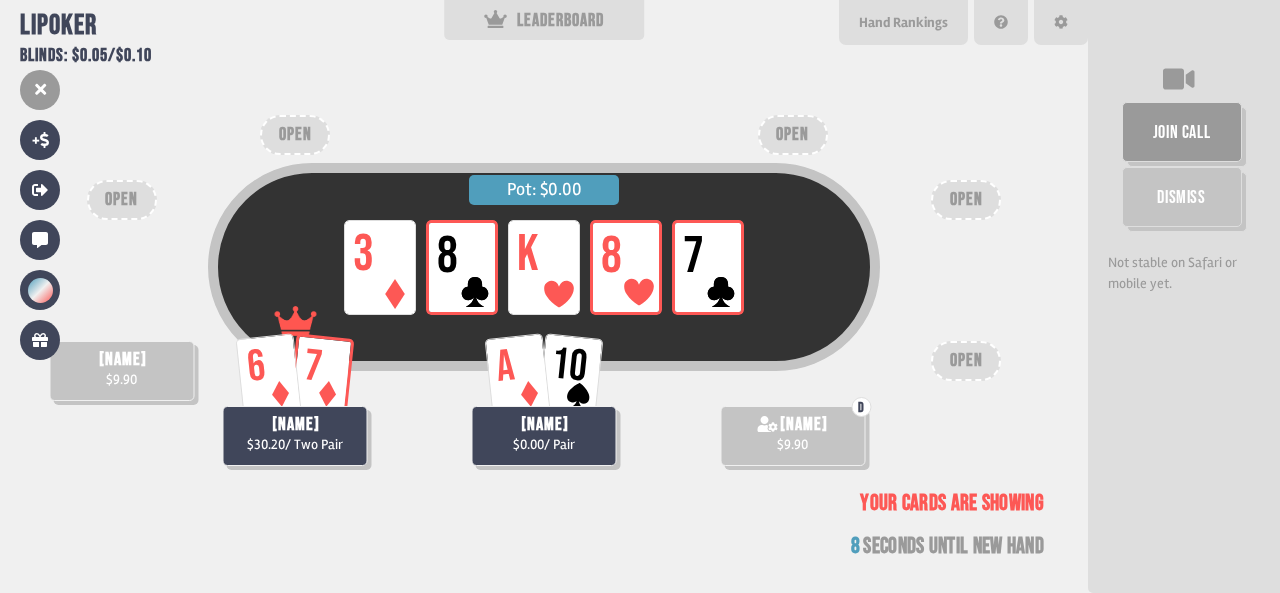 click on "Your cards are showing 8  seconds until new hand" at bounding box center (957, 530) 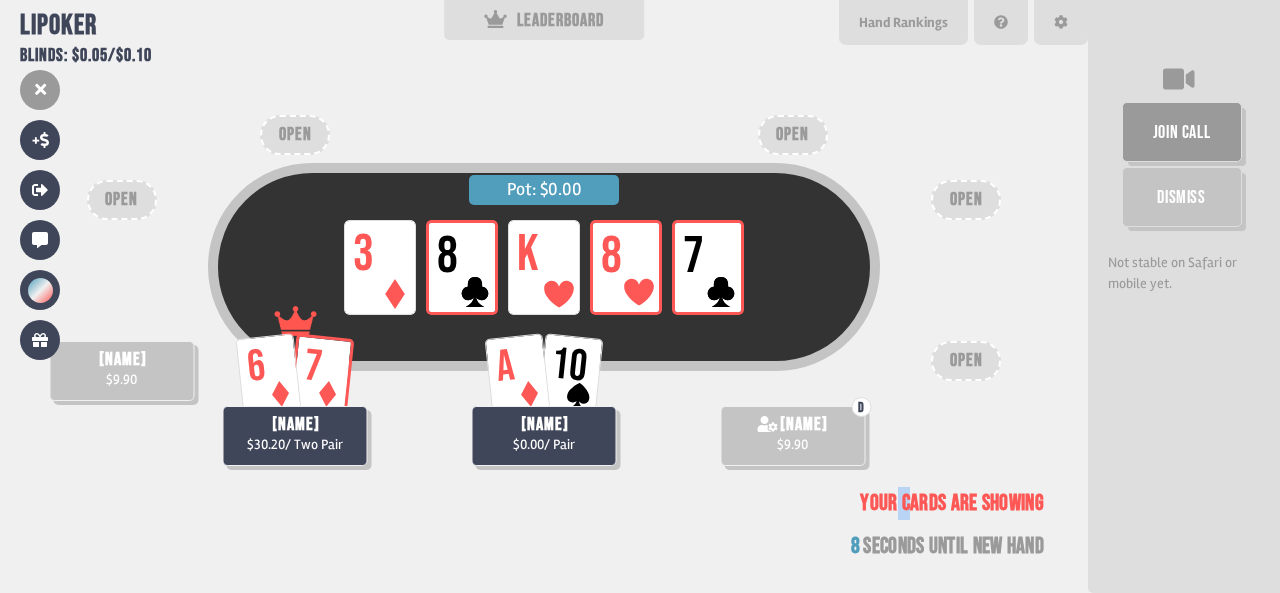 drag, startPoint x: 910, startPoint y: 520, endPoint x: 900, endPoint y: 523, distance: 10.440307 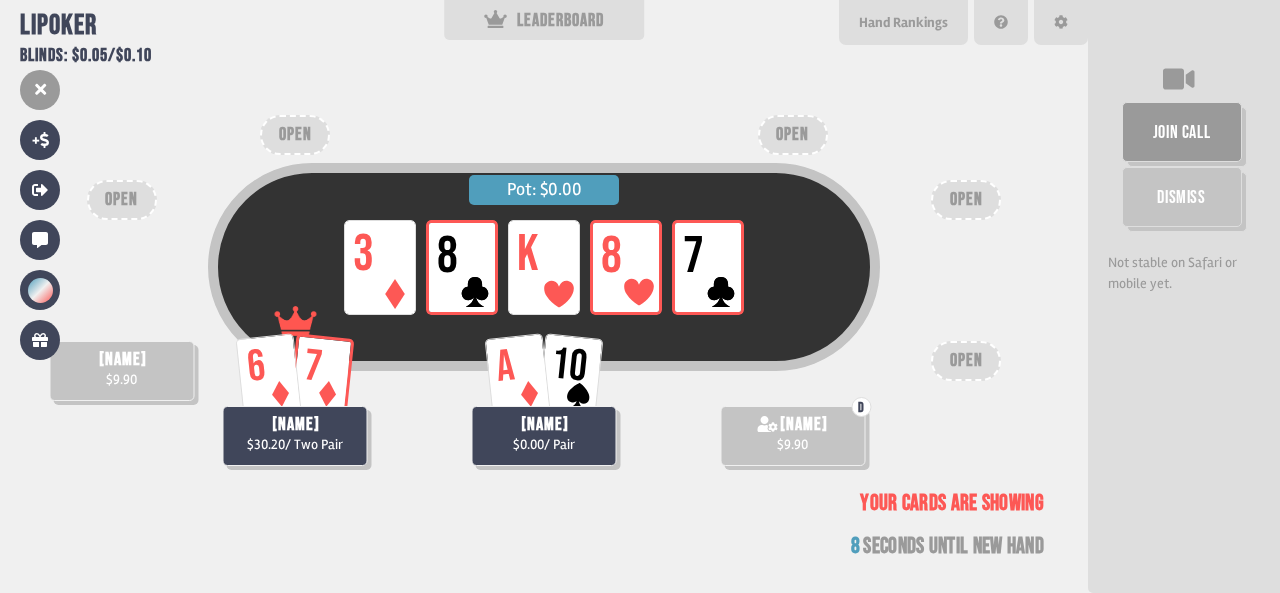 click on "LP 3 LP 8 LP K LP 8 LP 7" at bounding box center (544, 267) 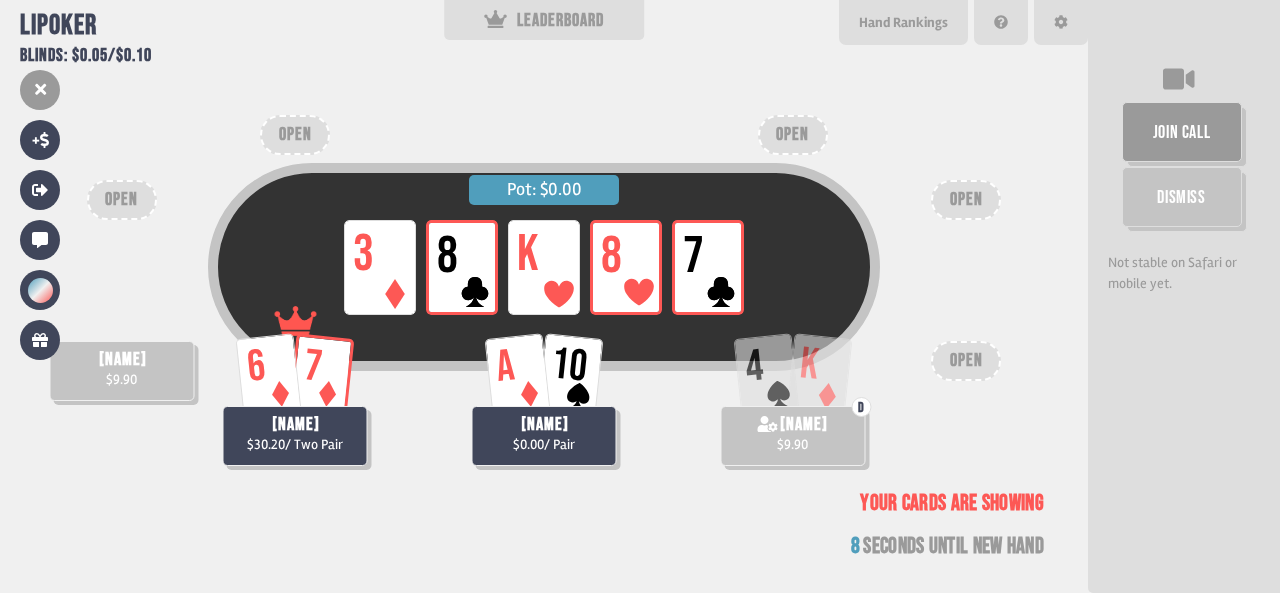 click on "Your cards are showing" at bounding box center (952, 503) 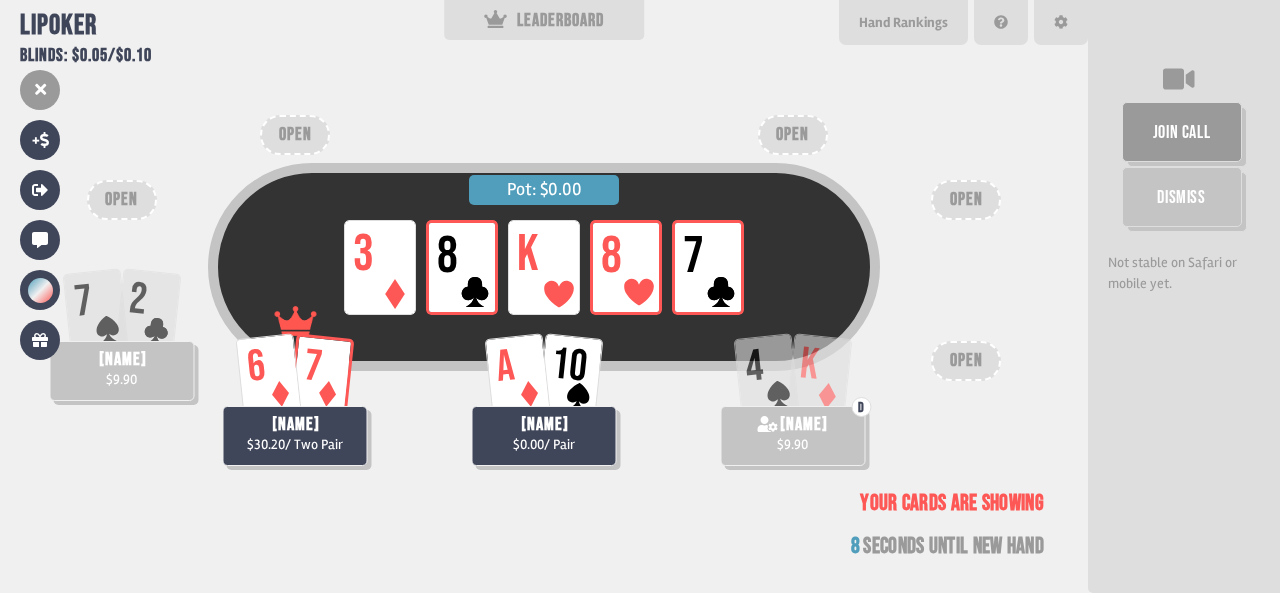 click on "Pot: $0.00   LP 3 LP 8 LP K LP 8 LP 7 [NAME] $9.90  6 7 [NAME] $30.20   / Two Pair A 10 [NAME] $0.00   / Pair 4 K D [NAME] $9.90  OPEN OPEN OPEN OPEN OPEN Your cards are showing 8  seconds until new hand" at bounding box center (544, 296) 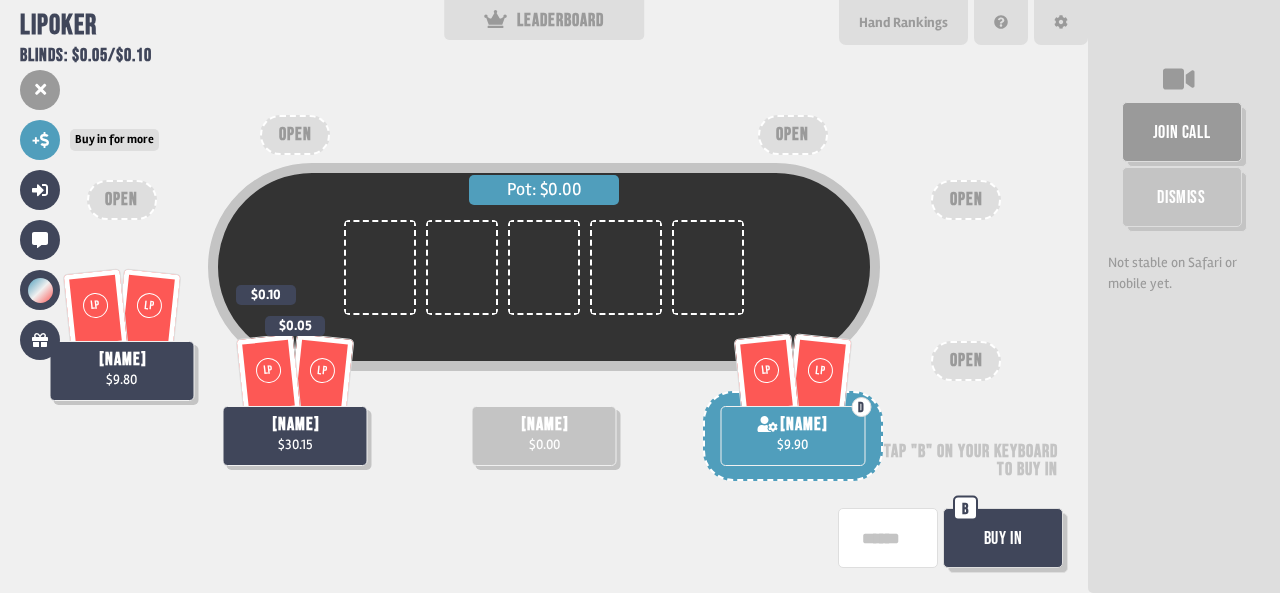 scroll, scrollTop: 100, scrollLeft: 0, axis: vertical 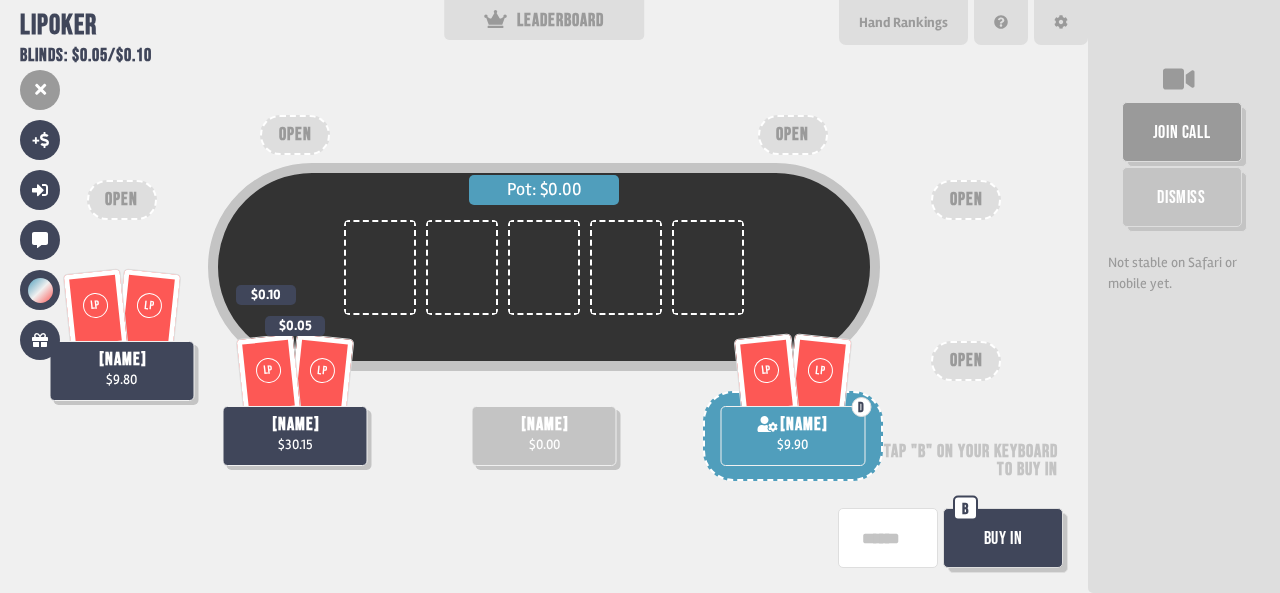 click on "Buy In" at bounding box center [1003, 538] 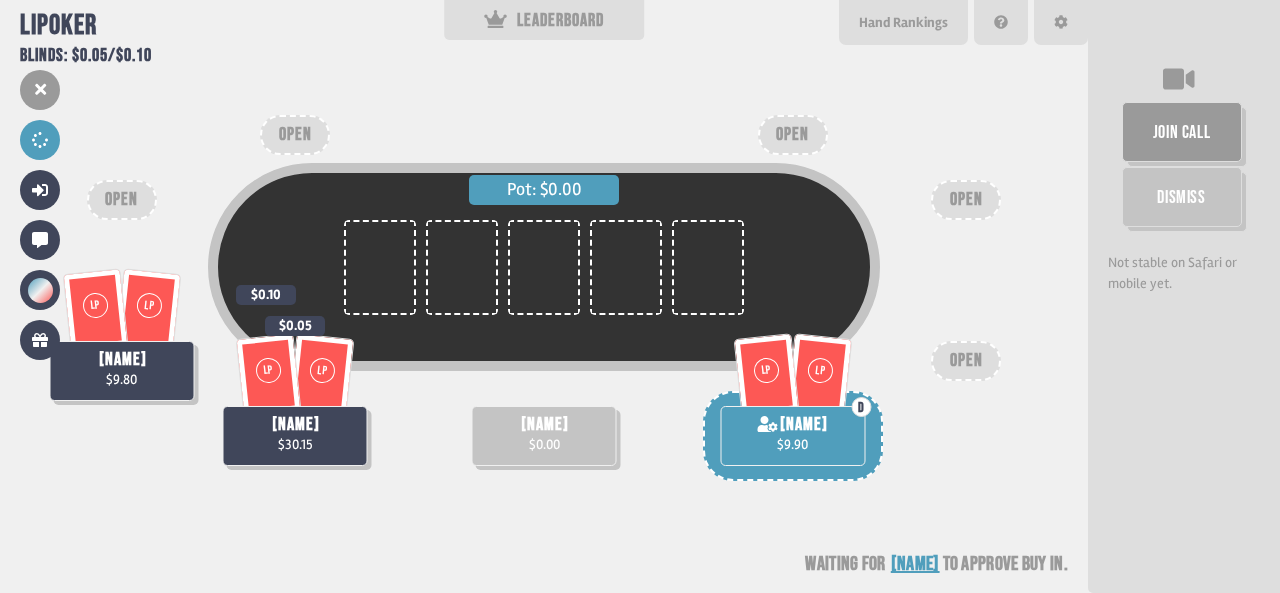 drag, startPoint x: 97, startPoint y: 53, endPoint x: 114, endPoint y: 55, distance: 17.117243 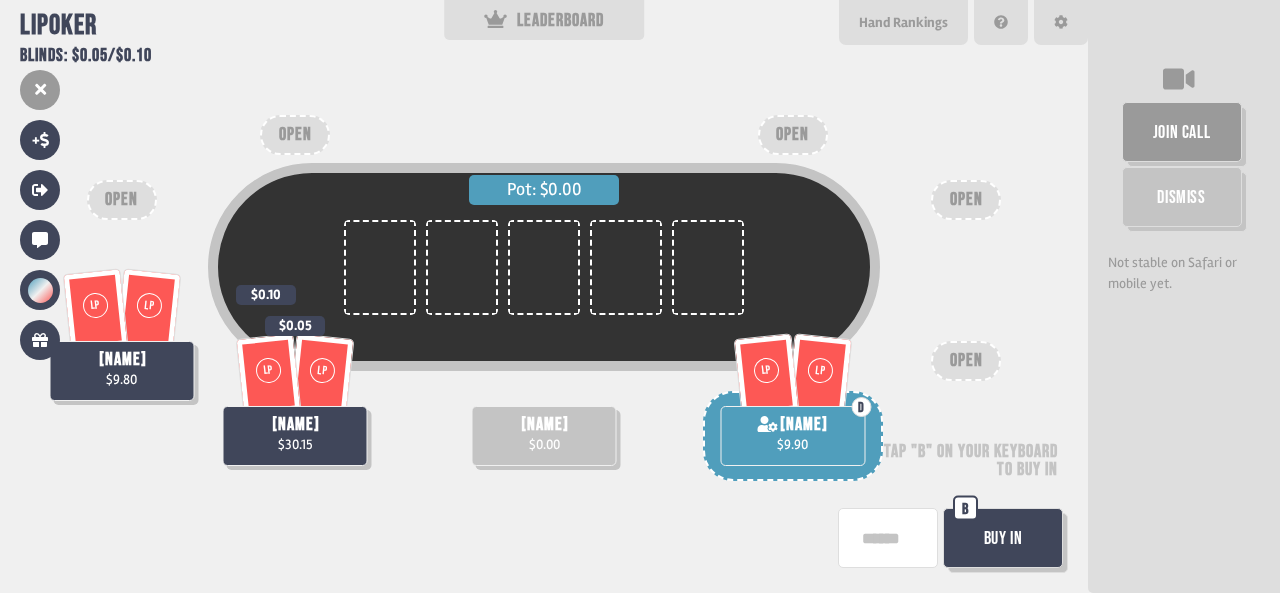 click at bounding box center (888, 538) 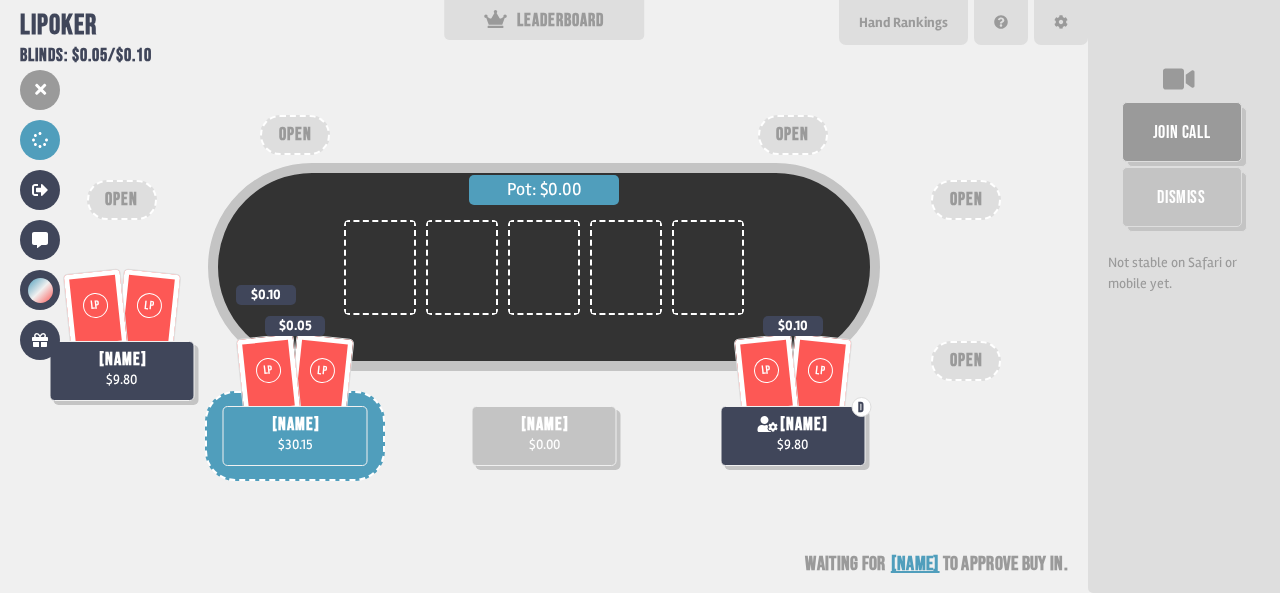 click on "Pot: $0.00" at bounding box center [544, 297] 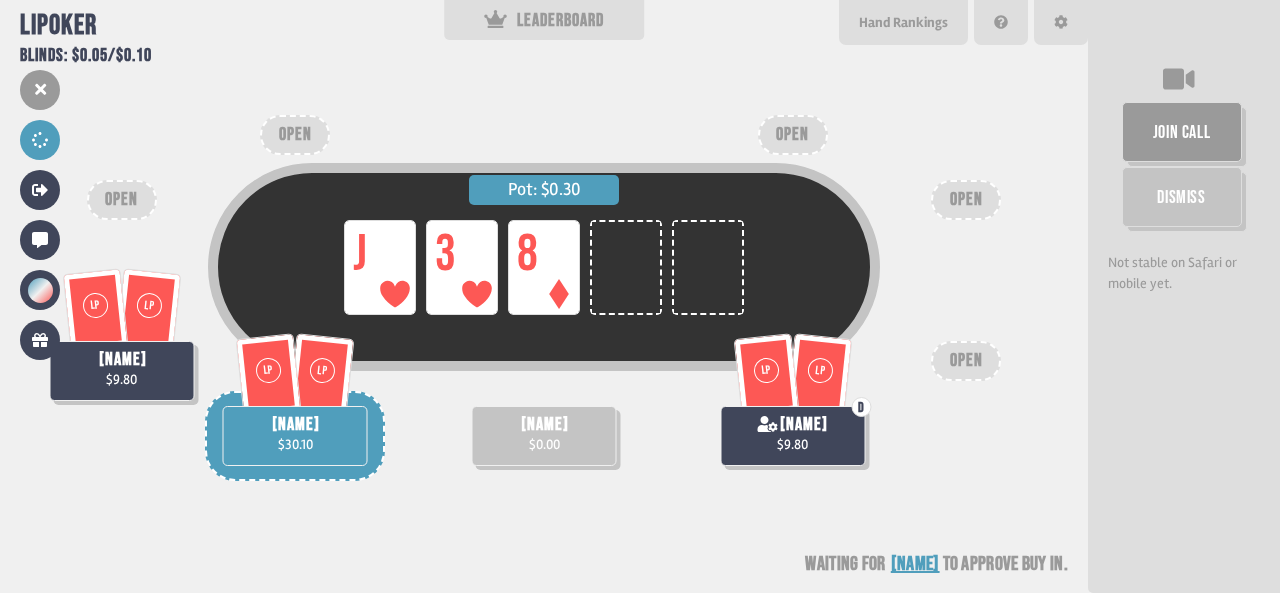 click on "Pot: $0.30   LP J LP 3 LP 8 [NAME] $0.00  LP LP [NAME] $30.10  LP LP [NAME] $9.80  LP LP D [NAME] $9.80  OPEN OPEN OPEN OPEN OPEN Waiting for  [NAME]  to approve buy in" at bounding box center [544, 296] 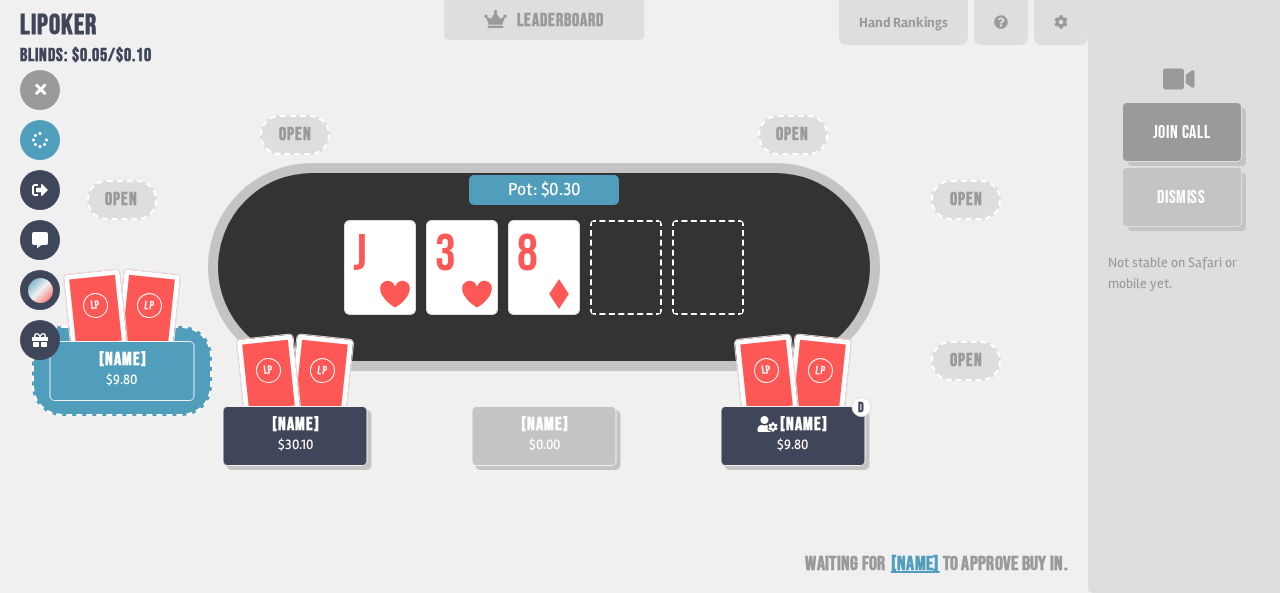 click on "LP" at bounding box center [766, 374] 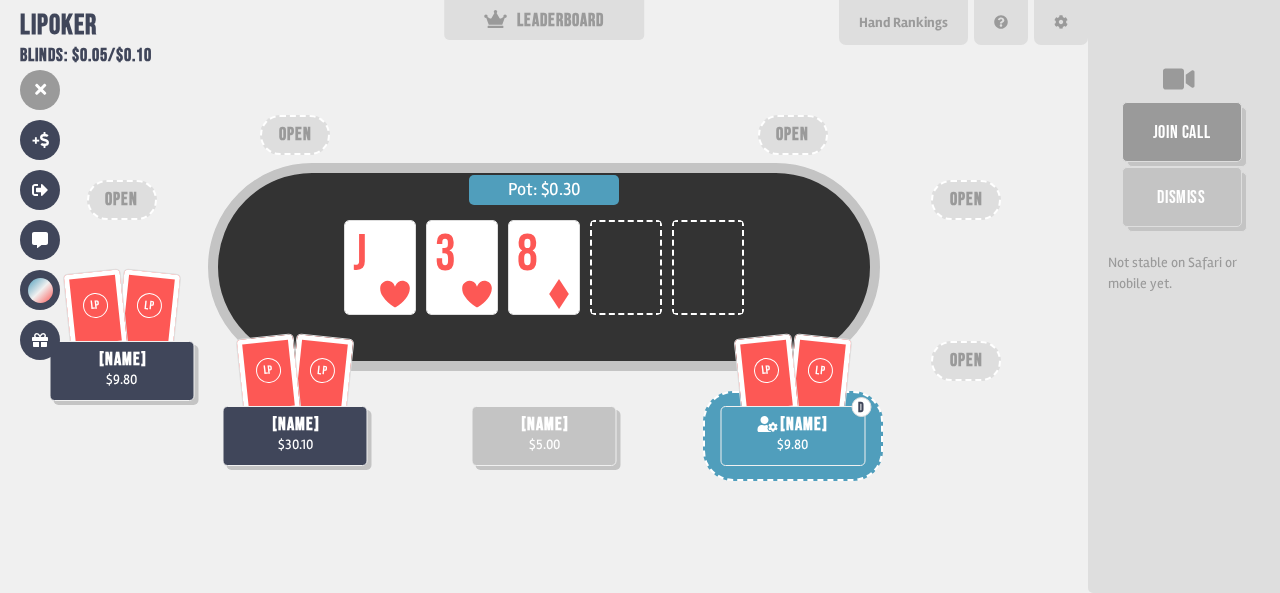 click on "3" at bounding box center [462, 267] 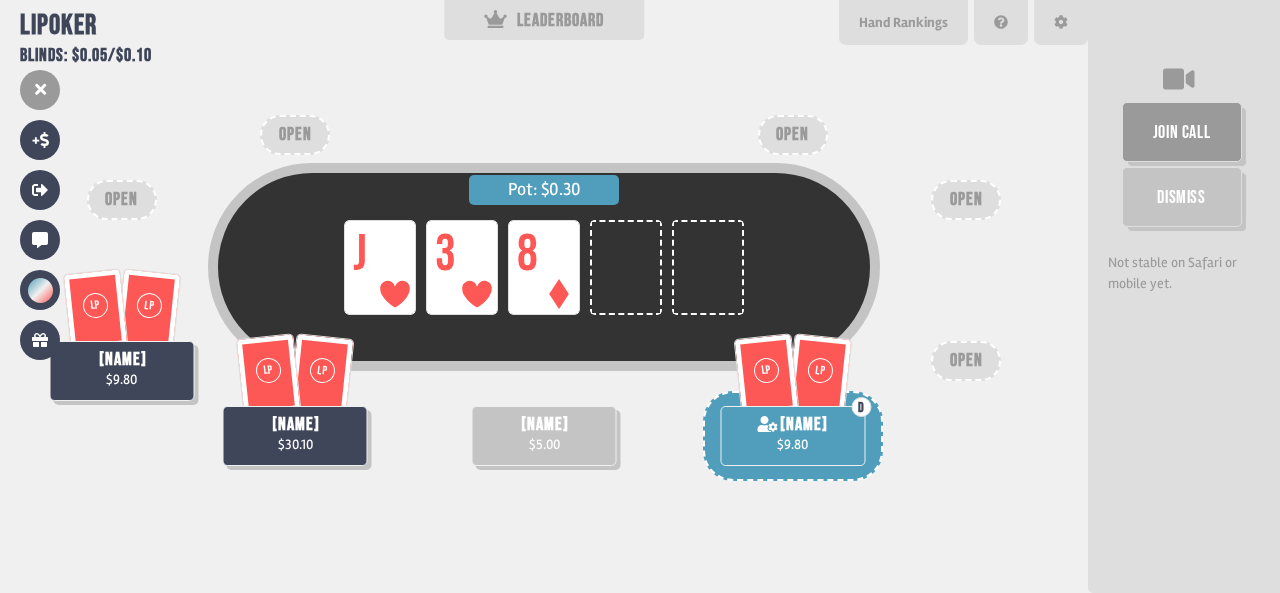 click on "Pot: $0.30   LP J LP 3 LP 8" at bounding box center (544, 267) 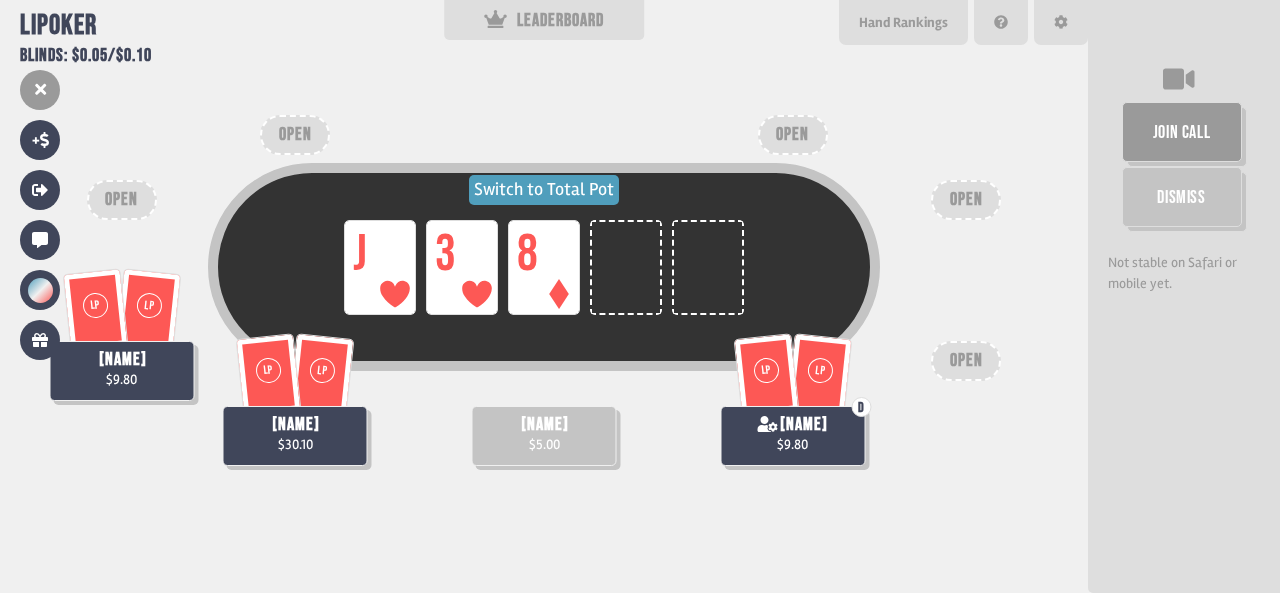 click on "Switch to Total Pot" at bounding box center (544, 190) 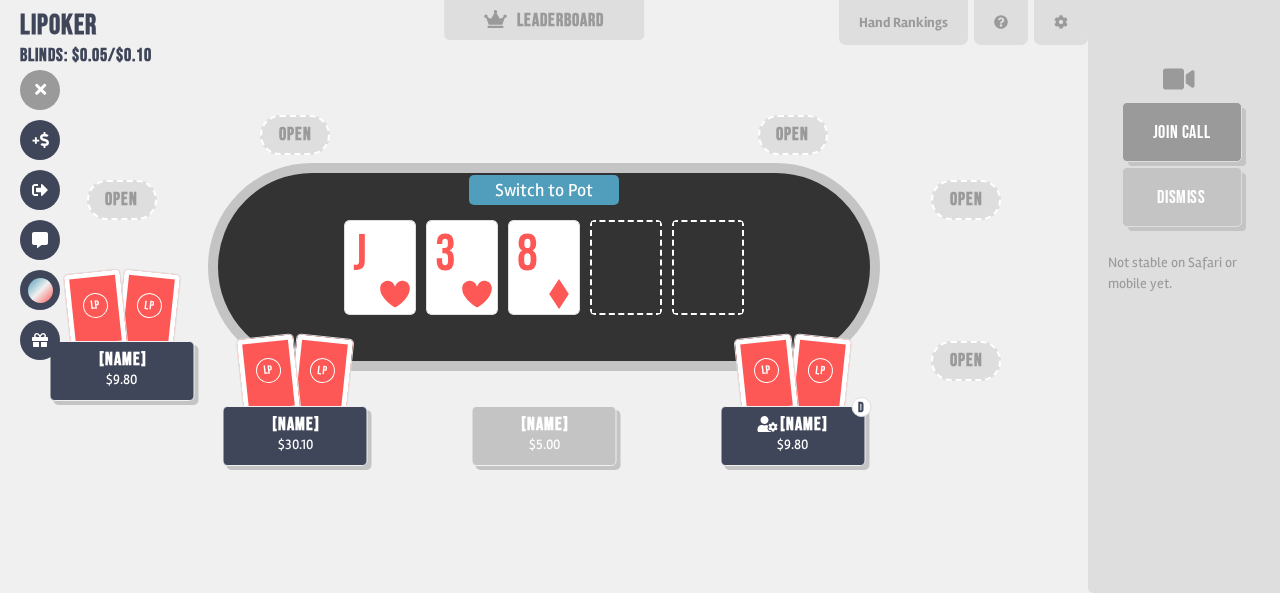 click on "Switch to Pot" at bounding box center [544, 190] 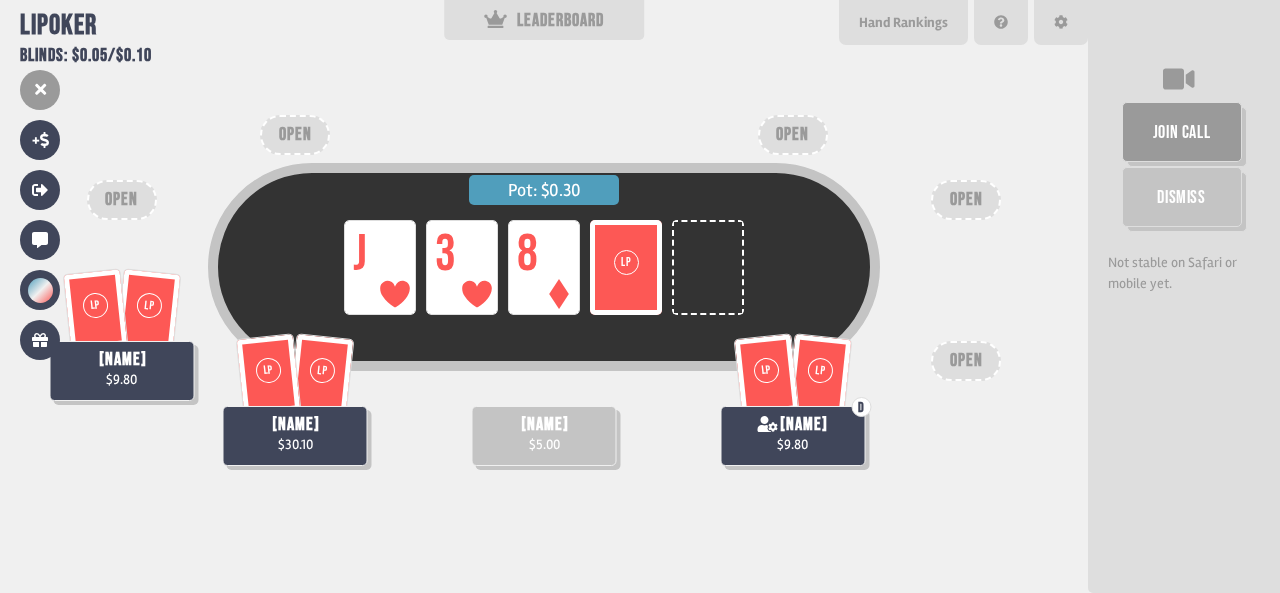click on "LP J LP 3 LP 8 LP 2" at bounding box center (544, 267) 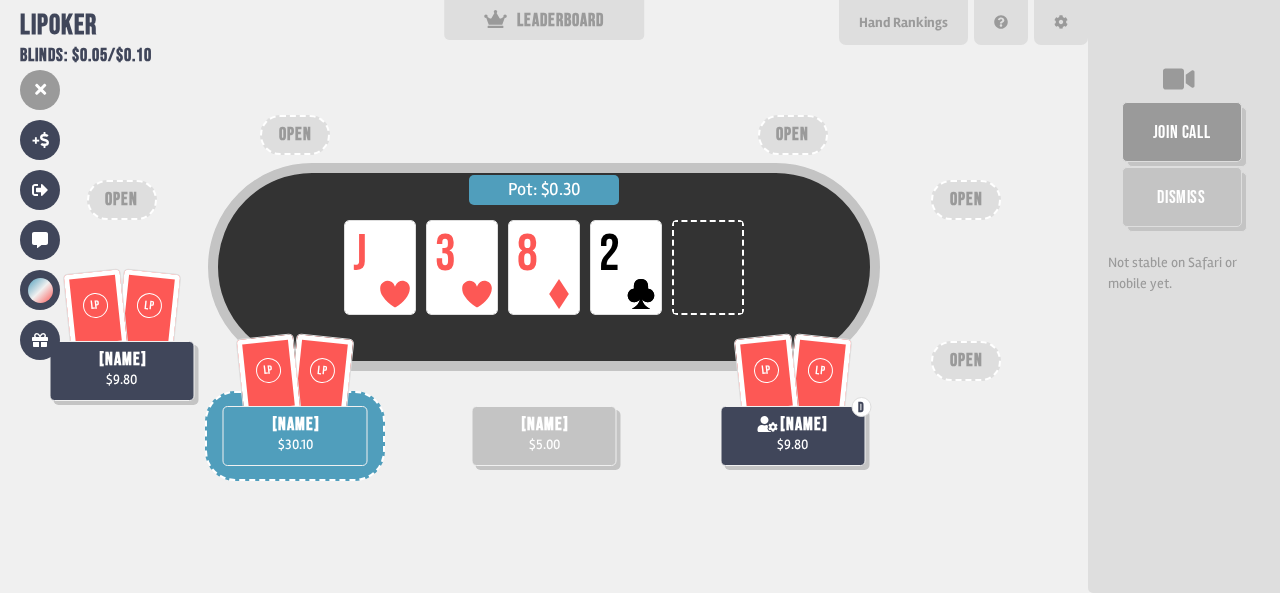 click on "LP J LP 3 LP 8 LP 2" at bounding box center [544, 267] 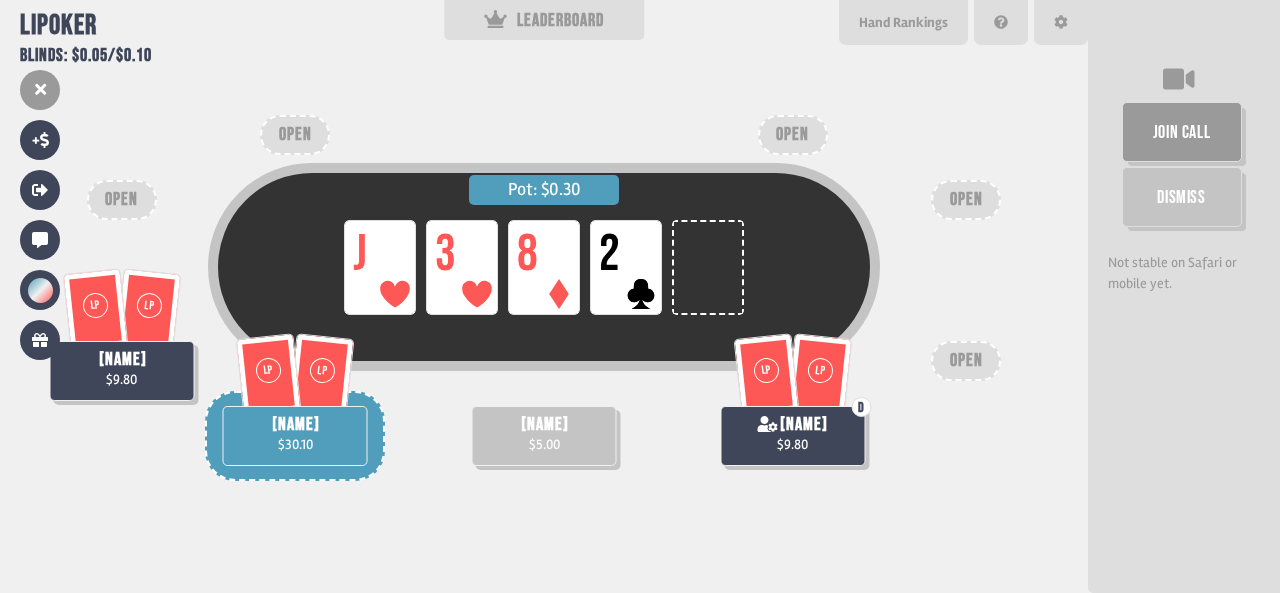 click on "Pot: $0.30   LP J LP 3 LP 8 LP 2 [NAME] $5.00  LP LP [NAME] $30.10  LP LP [NAME] $9.80  LP LP D [NAME] $9.80  OPEN OPEN OPEN OPEN OPEN" at bounding box center (544, 296) 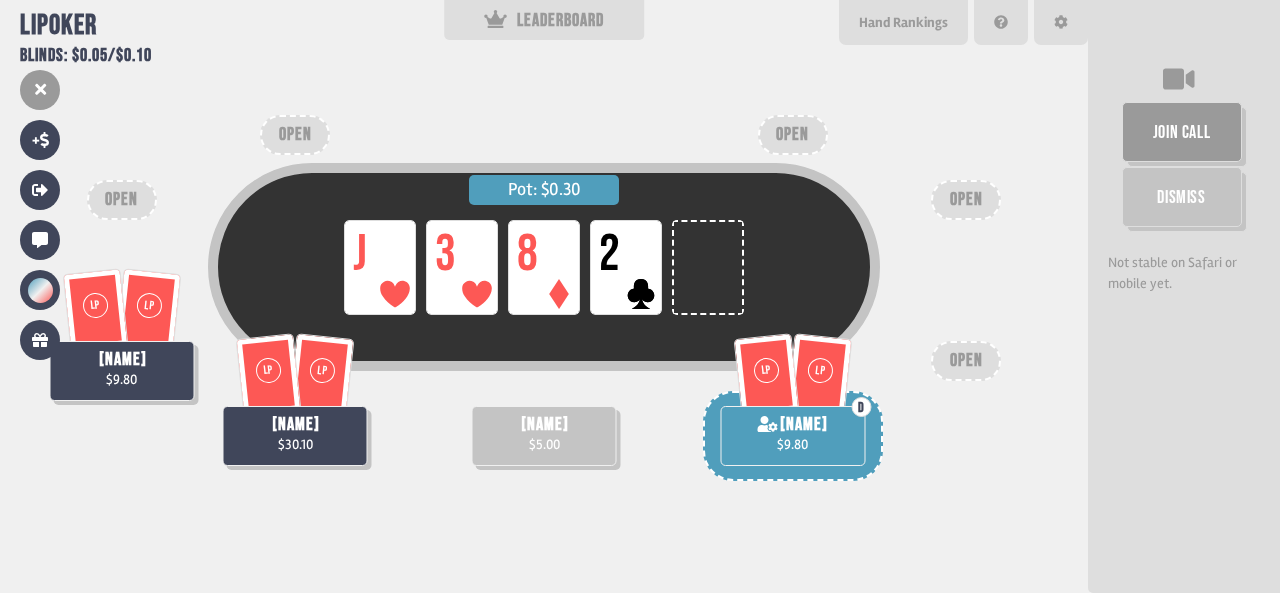 click on "LP J LP 3 LP 8 LP 2" at bounding box center (544, 267) 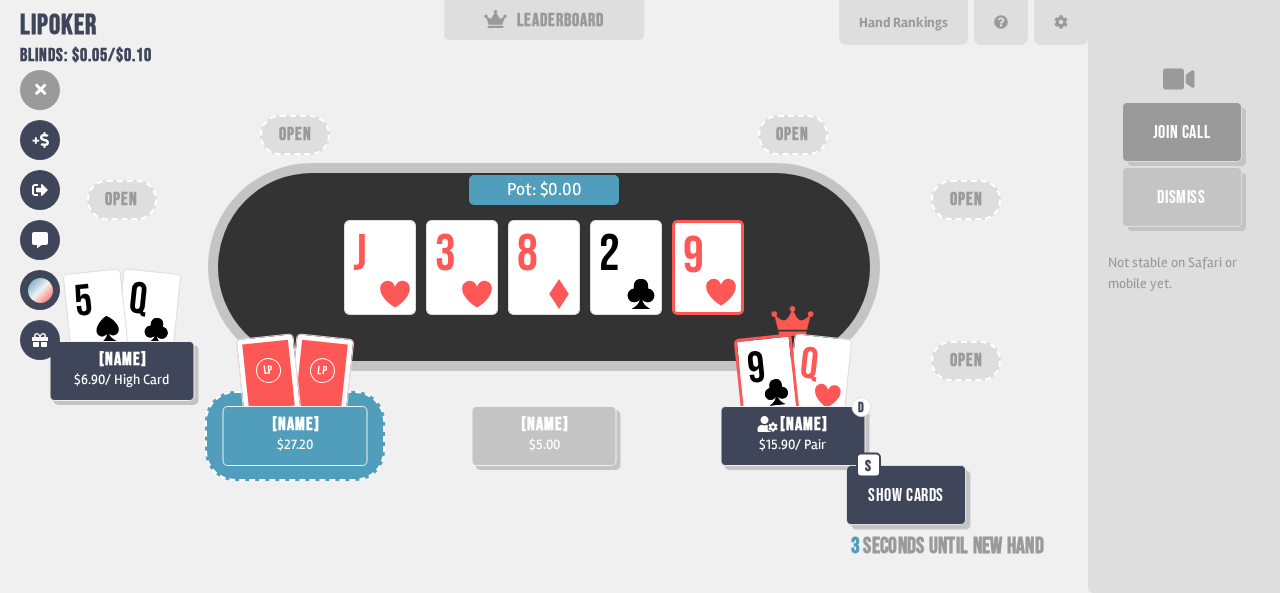 click at bounding box center (911, 500) 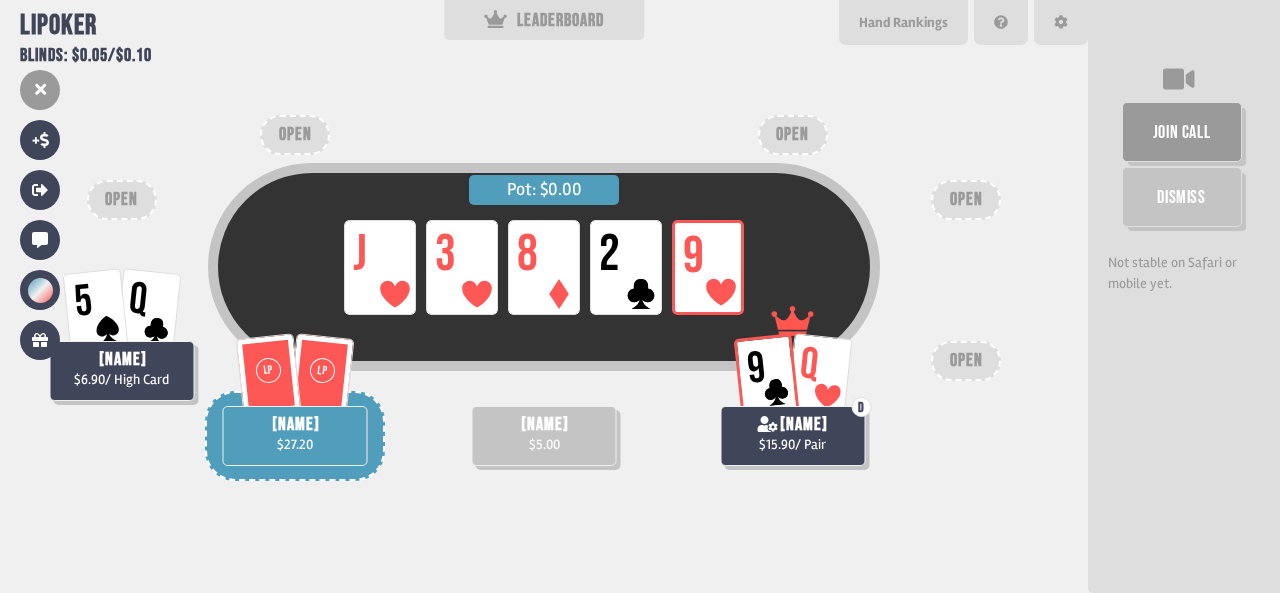 drag, startPoint x: 827, startPoint y: 495, endPoint x: 1021, endPoint y: 472, distance: 195.35864 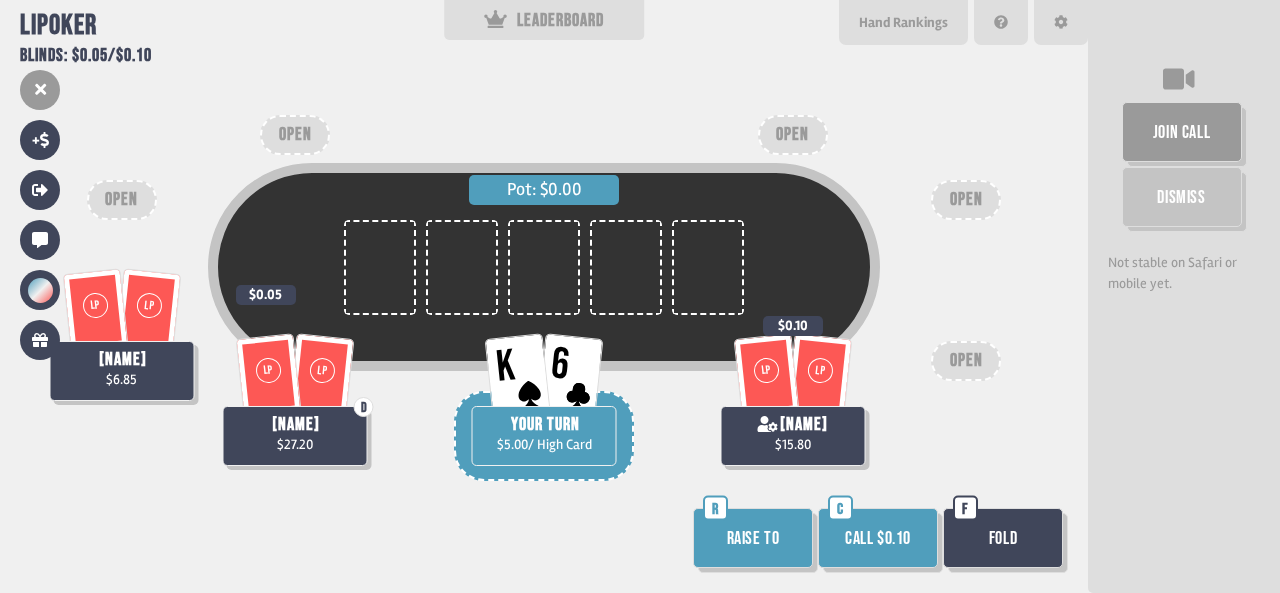 scroll, scrollTop: 98, scrollLeft: 0, axis: vertical 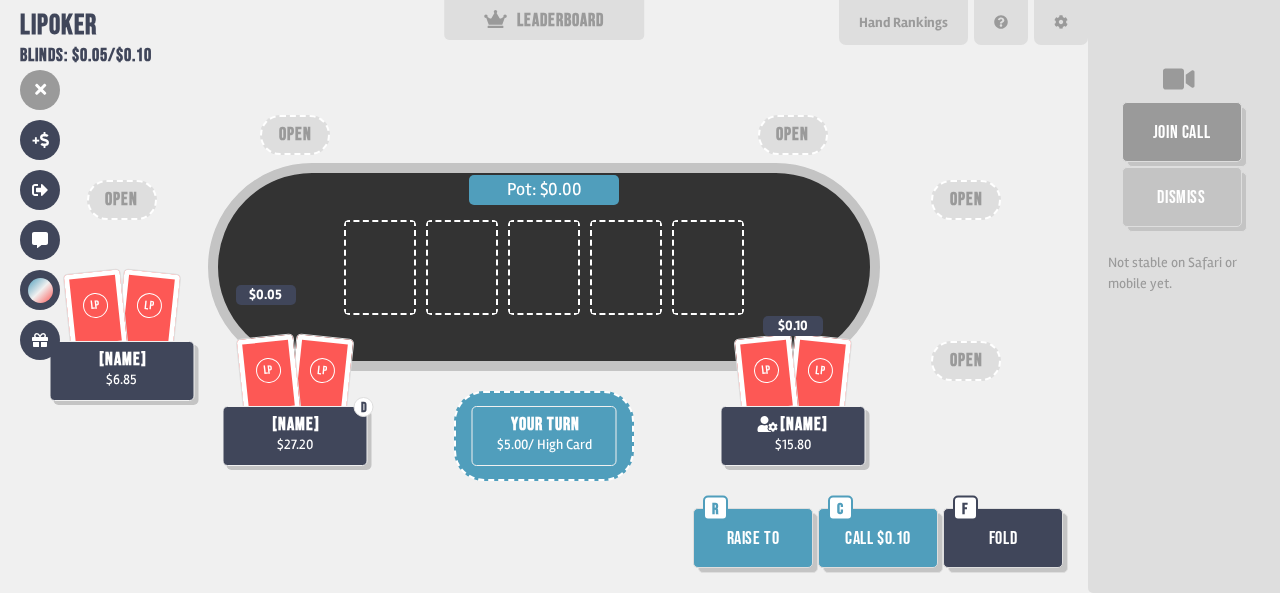 click on "Call $0.10" at bounding box center [878, 538] 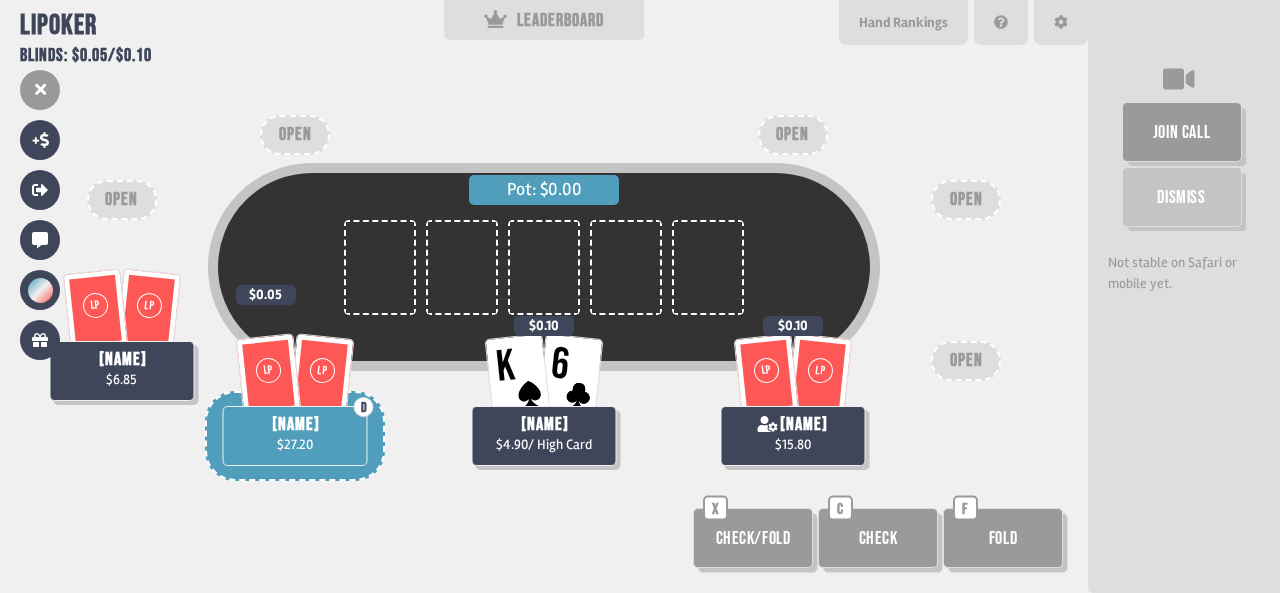 click on "Pot: $0.00   K 6 [NAME] $4.90   / High Card $0.10  LP LP [NAME] $6.85  $0.05  LP LP D [NAME] $27.20  LP LP [NAME] $15.80  $0.10  OPEN OPEN OPEN OPEN OPEN Check/Fold X Check C Fold F" at bounding box center [544, 296] 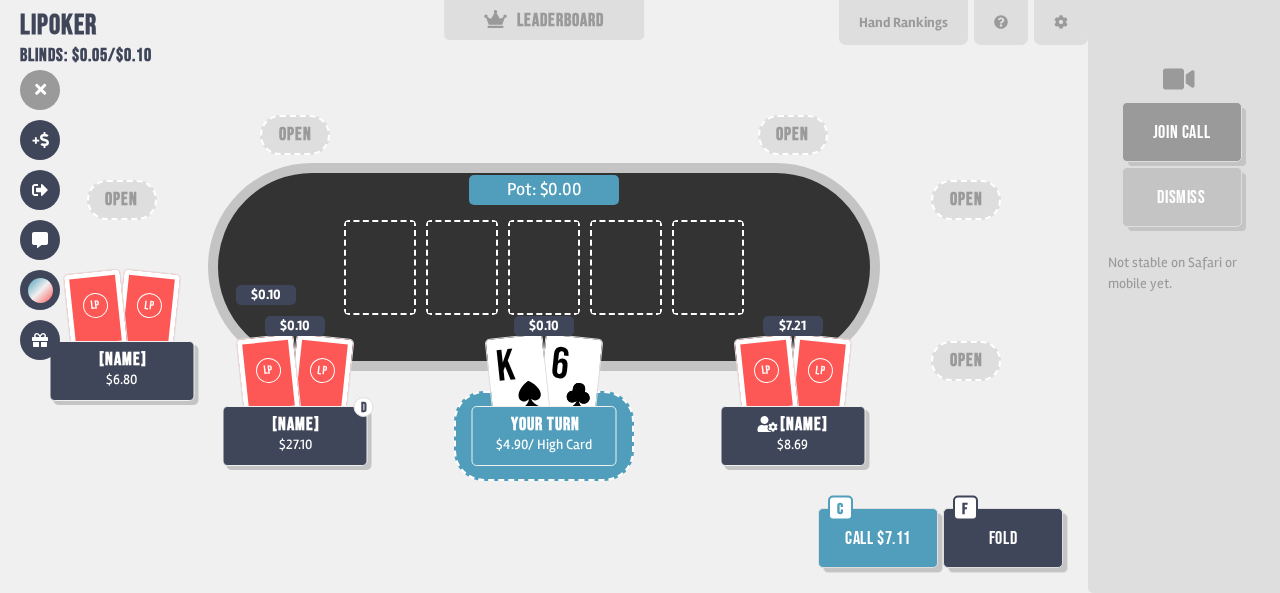 click on "Fold" at bounding box center [1003, 538] 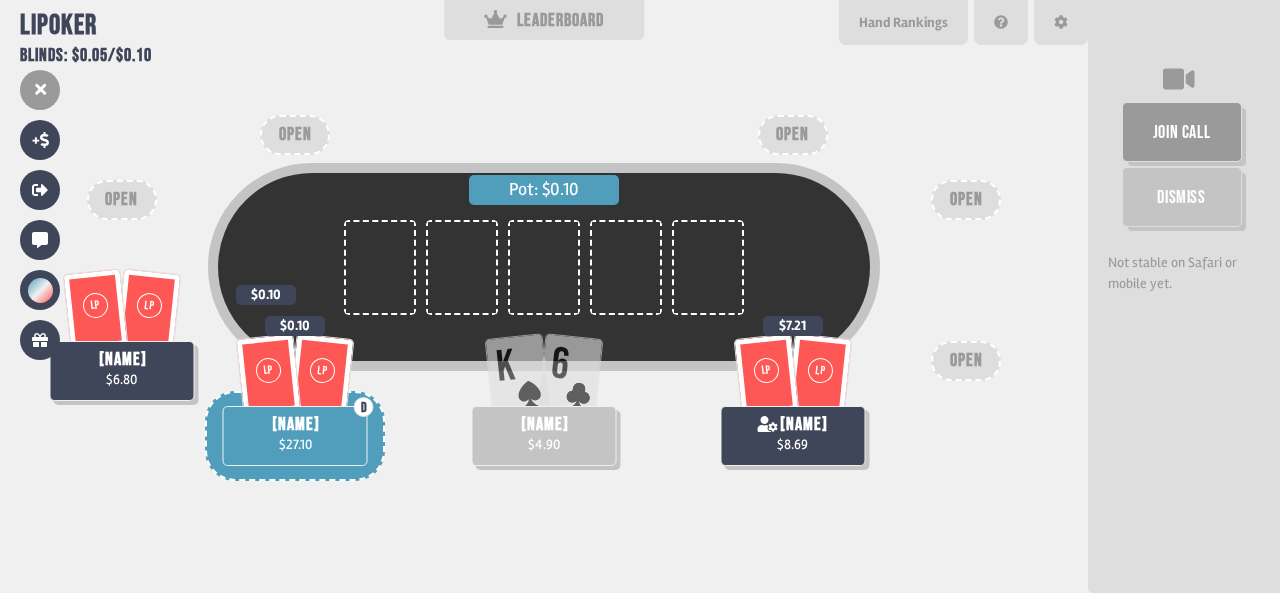 scroll, scrollTop: 100, scrollLeft: 0, axis: vertical 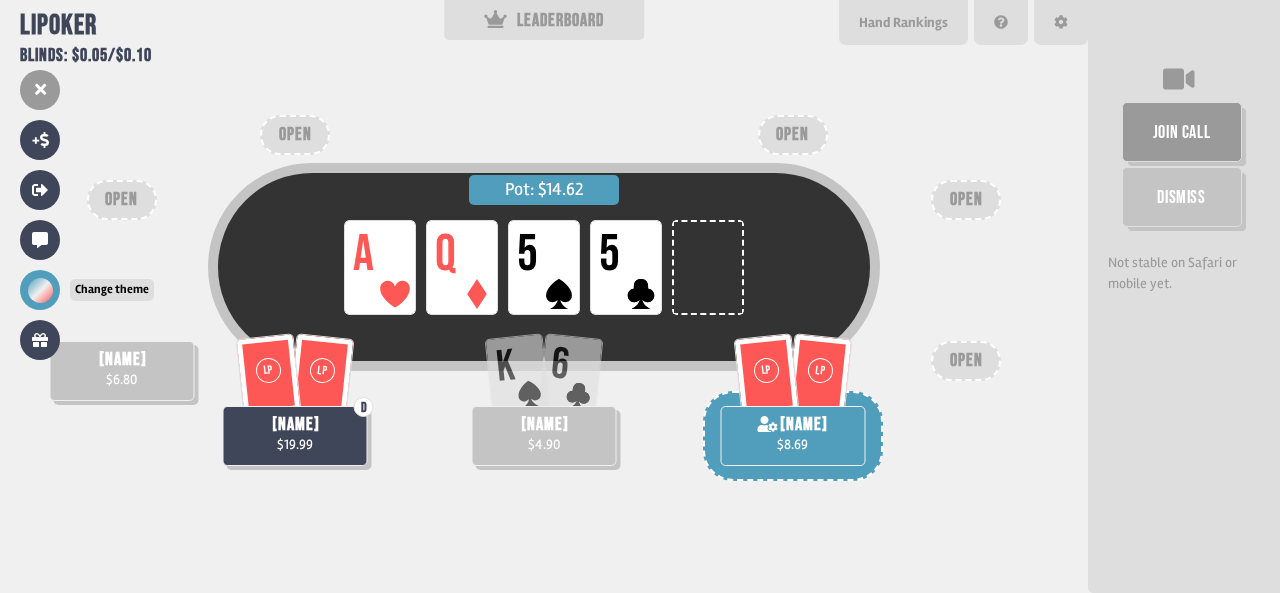 click at bounding box center (40, 290) 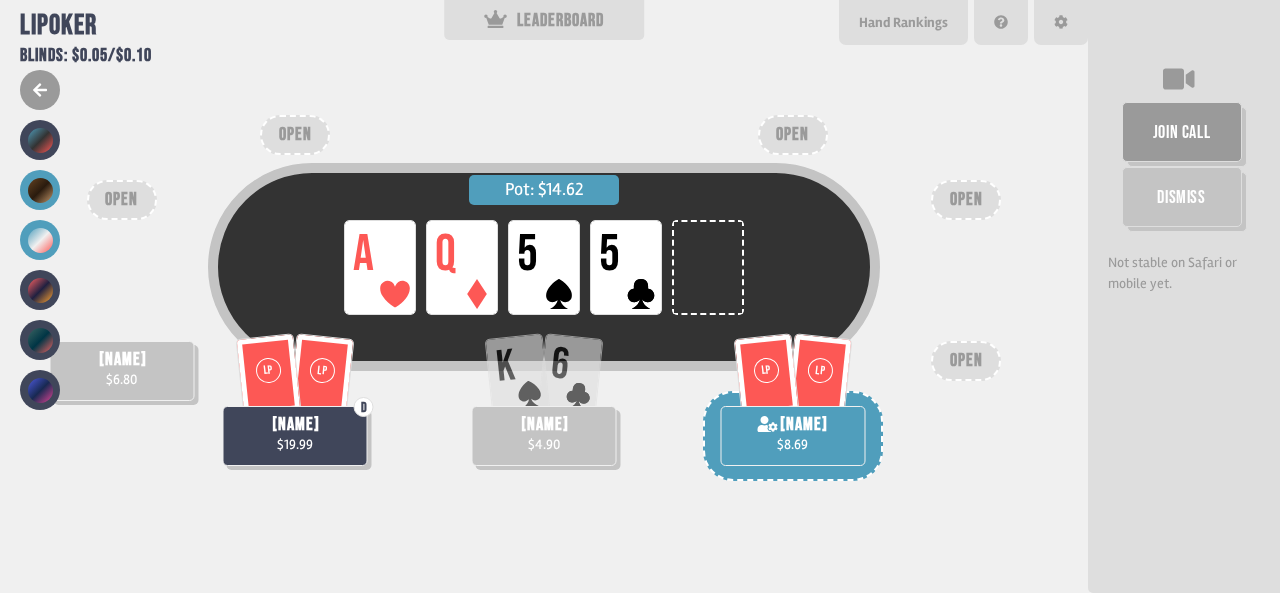 click at bounding box center [40, 190] 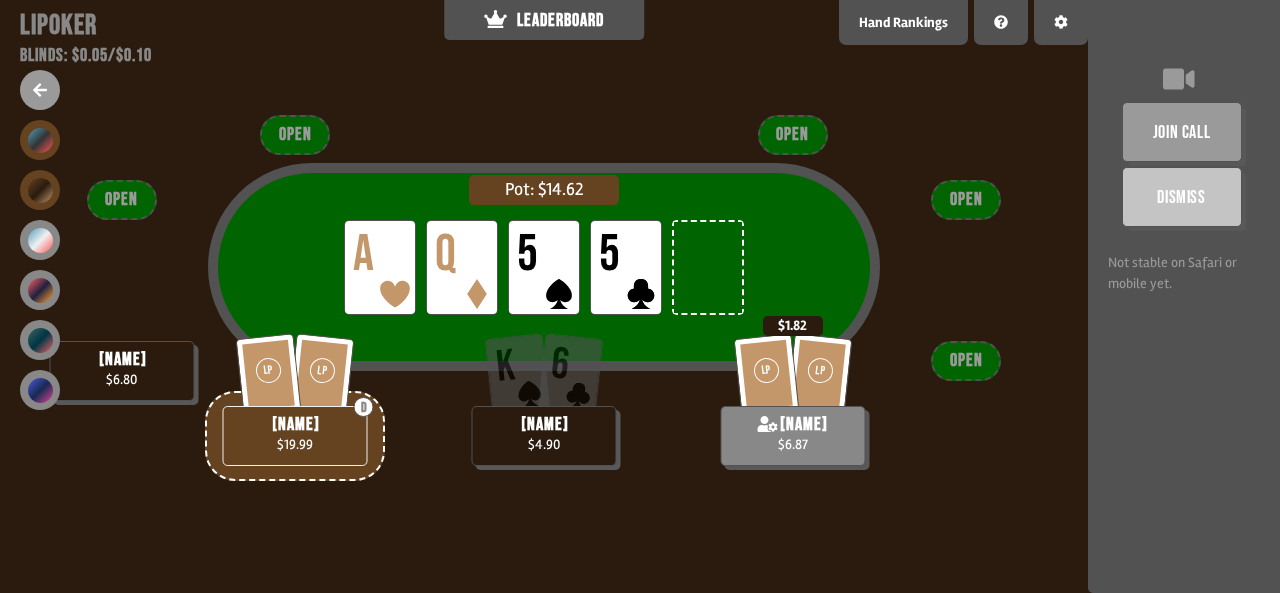 click at bounding box center [40, 140] 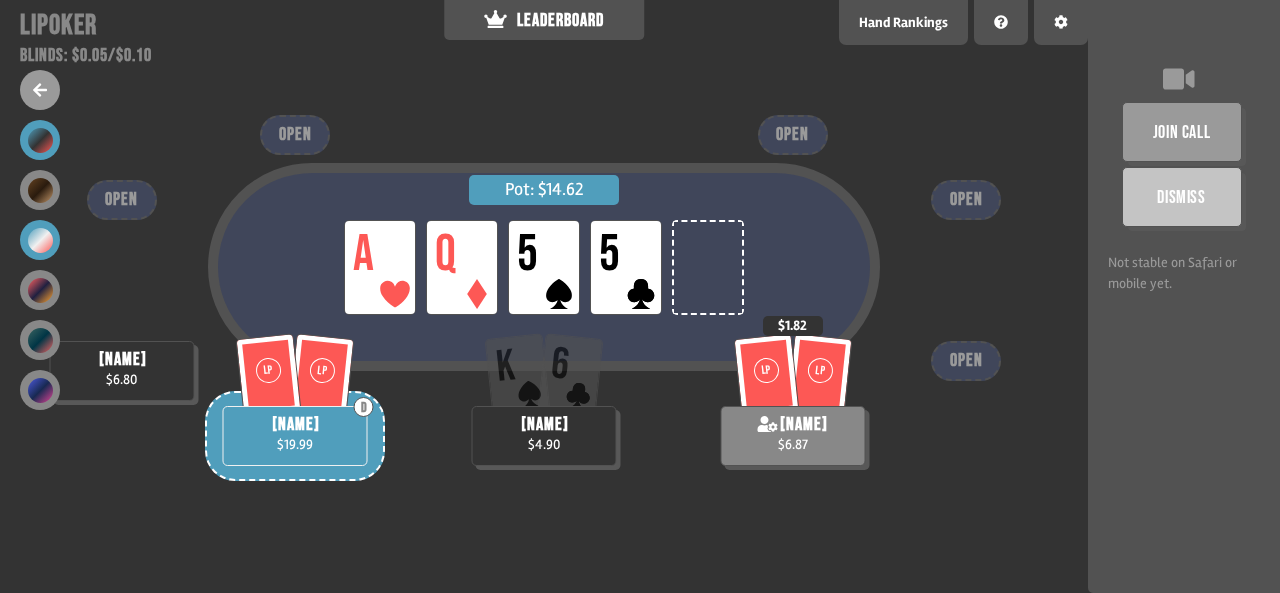 click at bounding box center [40, 240] 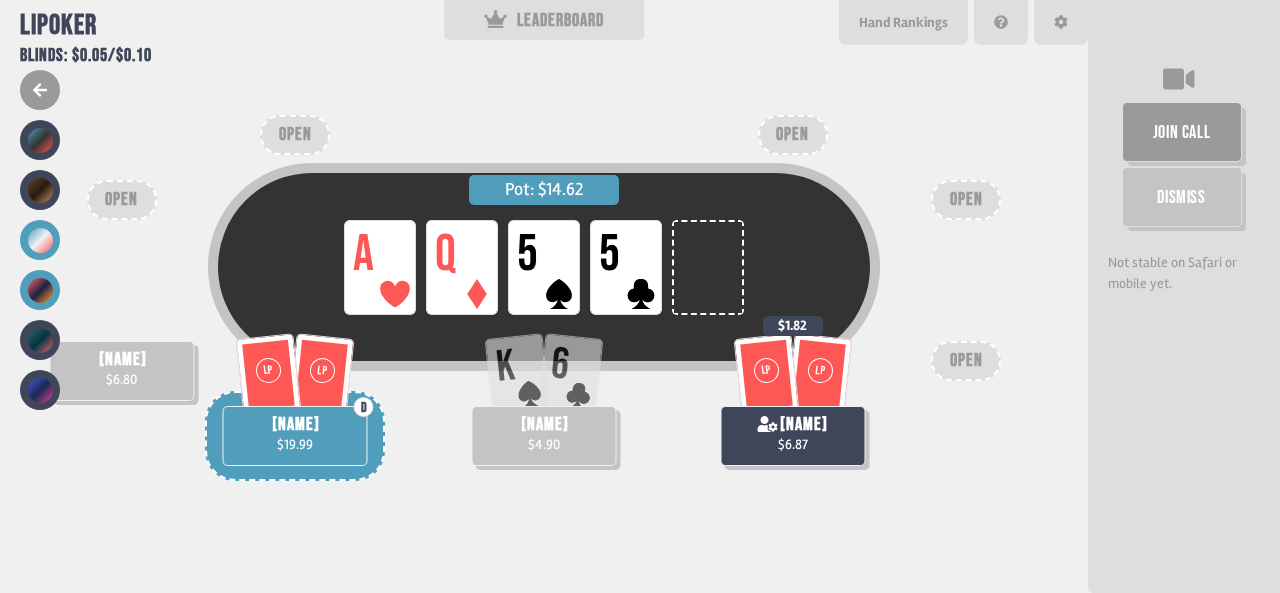 click at bounding box center [40, 290] 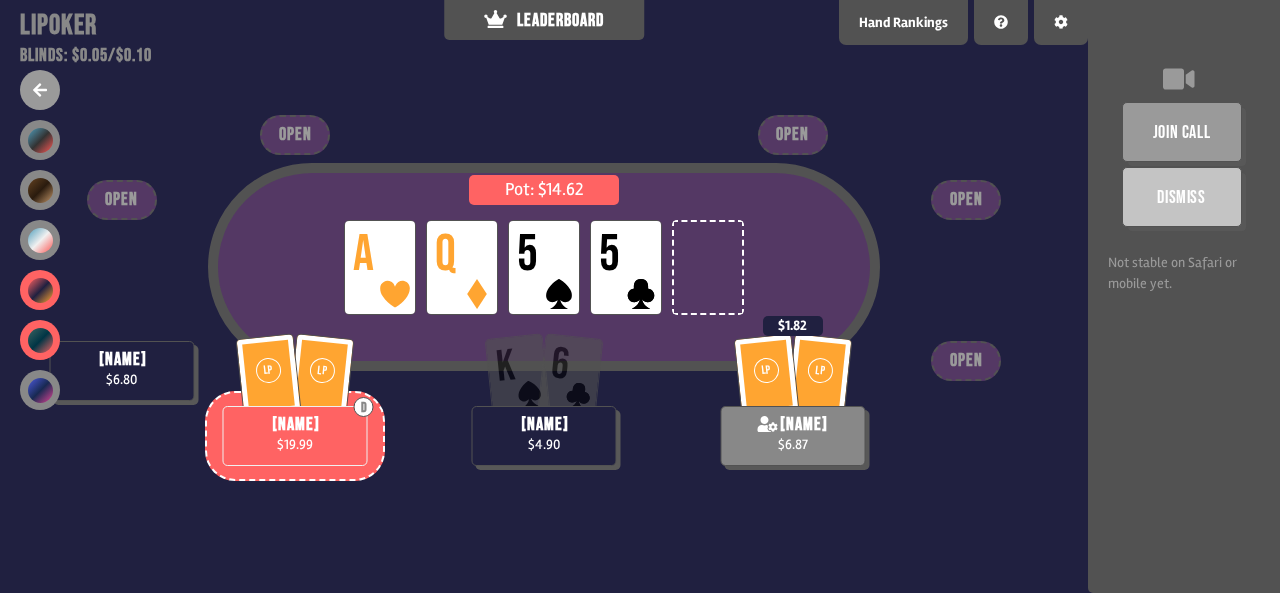 click at bounding box center (40, 340) 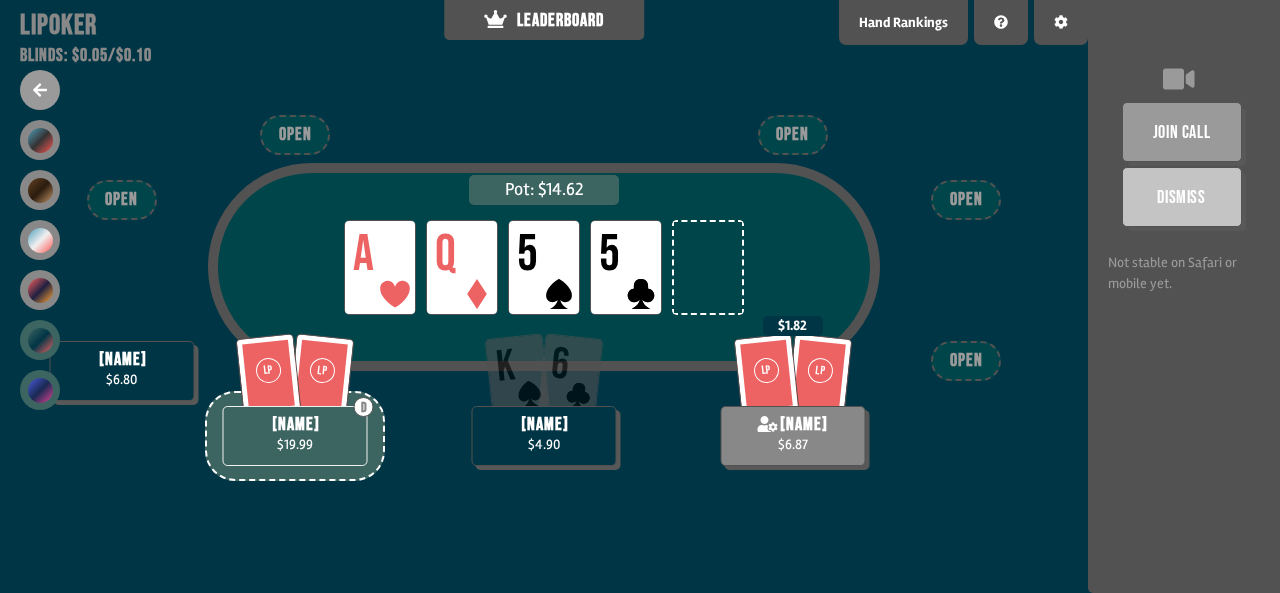 click at bounding box center [40, 390] 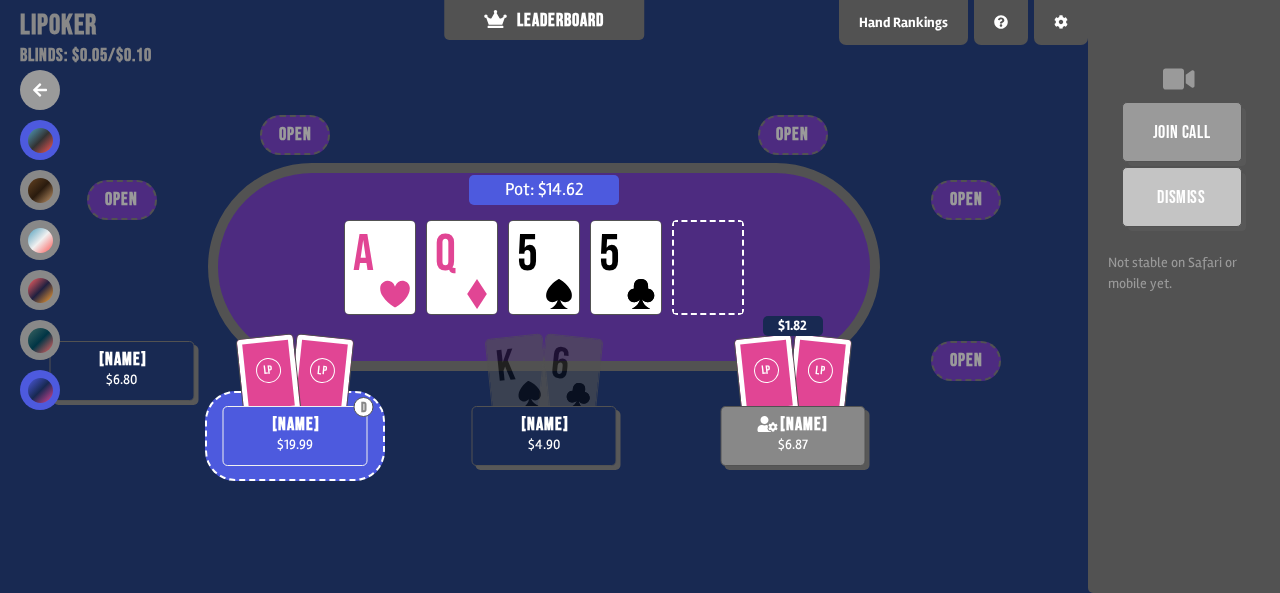 click at bounding box center [40, 140] 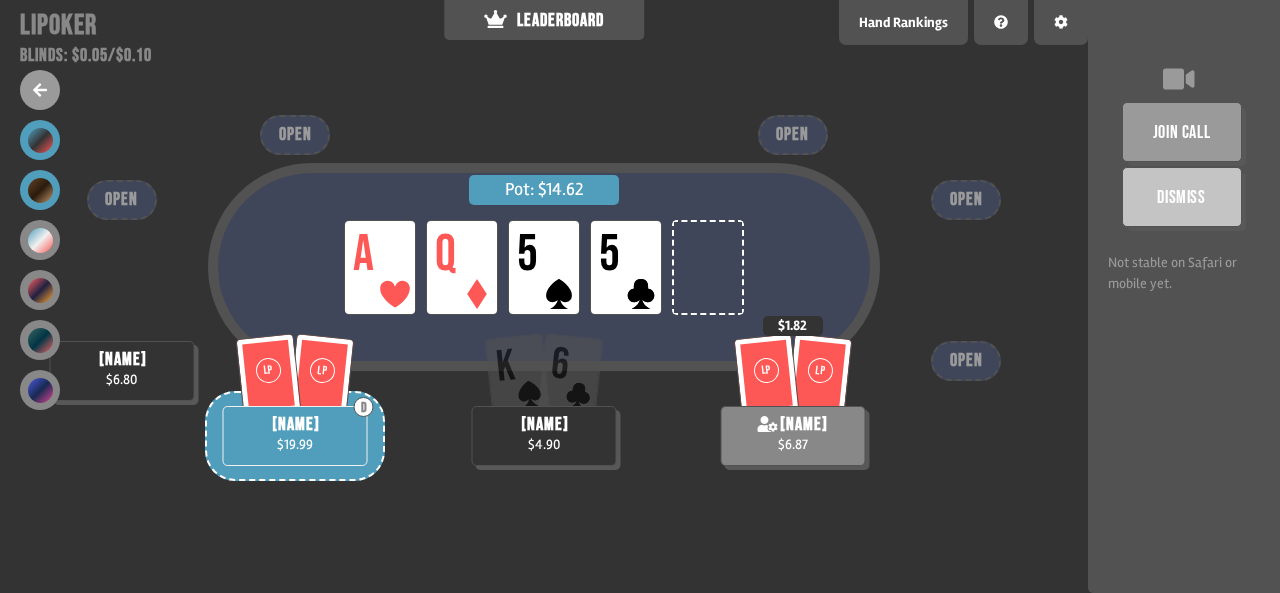 click at bounding box center (40, 190) 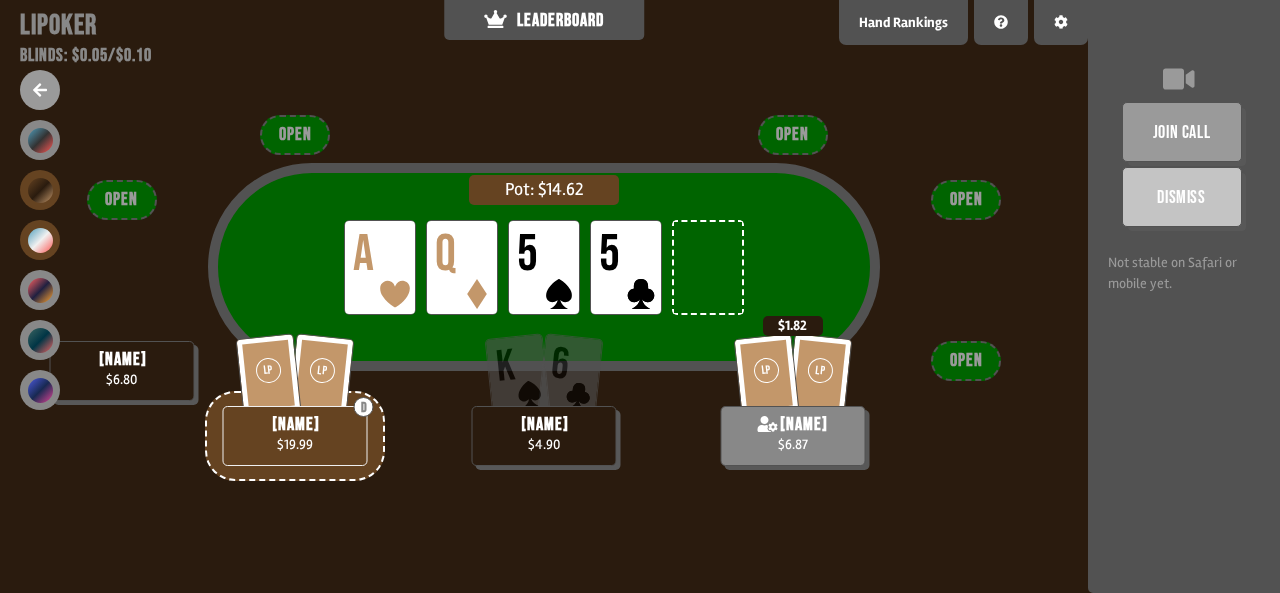 click at bounding box center [40, 240] 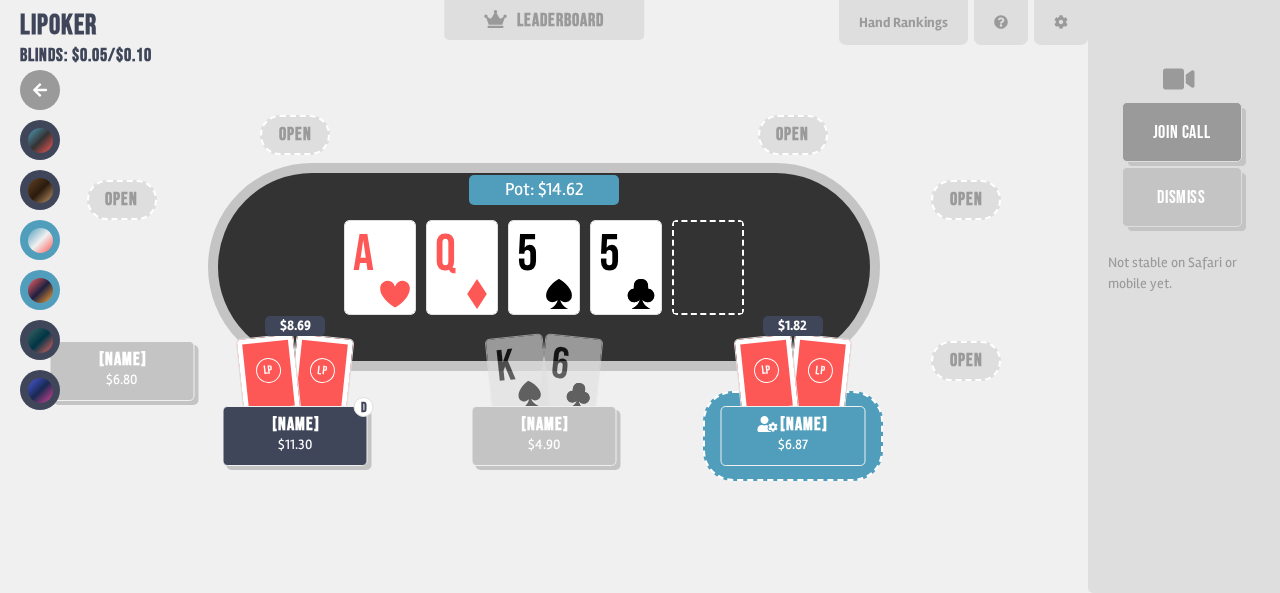 click at bounding box center [40, 290] 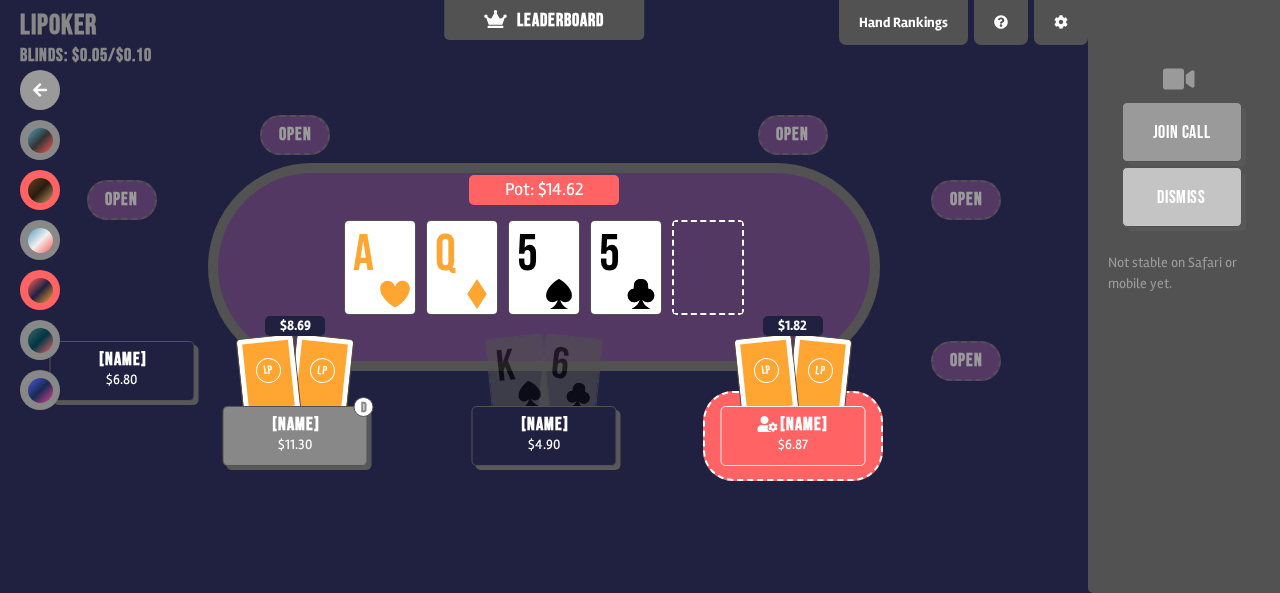 click at bounding box center [40, 190] 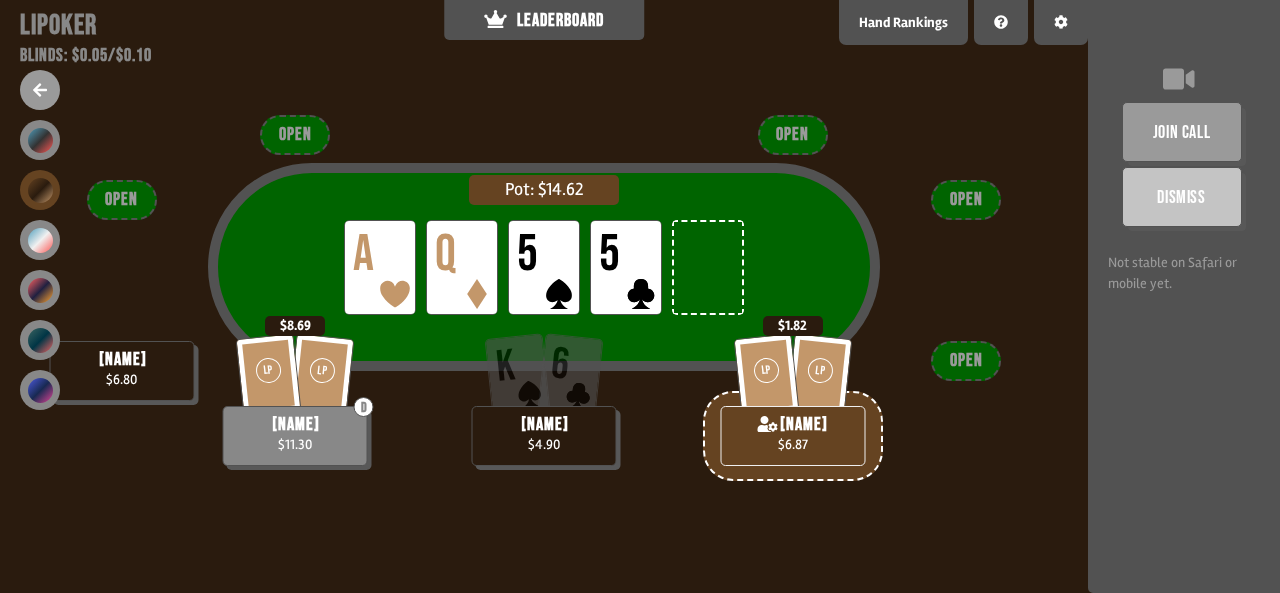 click on "Pot: $14.62   LP A LP Q LP 5 LP 5 K 6 [NAME] $4.90  [NAME] $6.80  LP LP D [NAME] $11.30  $8.69  LP LP [NAME] $6.87  $1.82  OPEN OPEN OPEN OPEN OPEN" at bounding box center [544, 296] 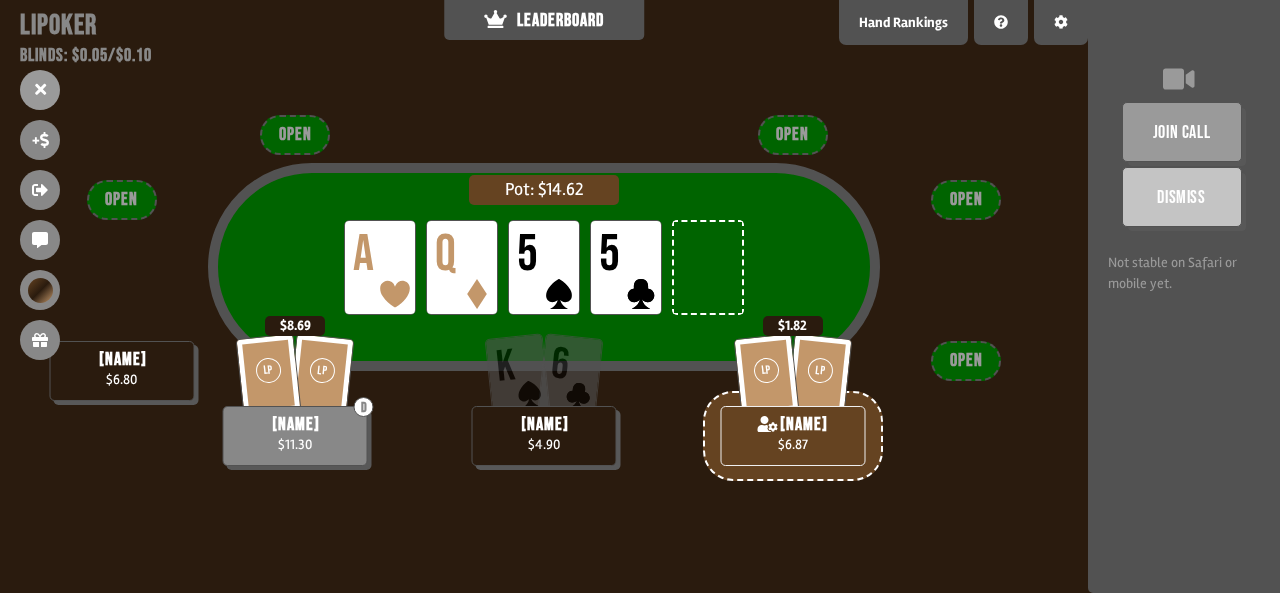 click on "Pot: $14.62   LP A LP Q LP 5 LP 5" at bounding box center (544, 297) 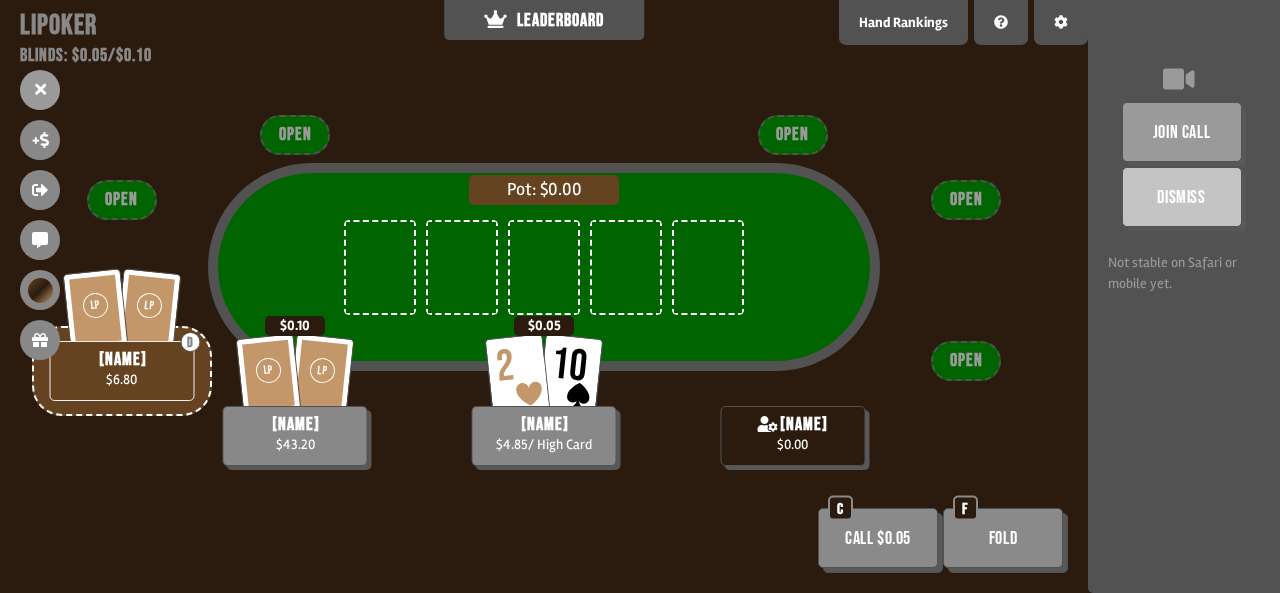 scroll, scrollTop: 98, scrollLeft: 0, axis: vertical 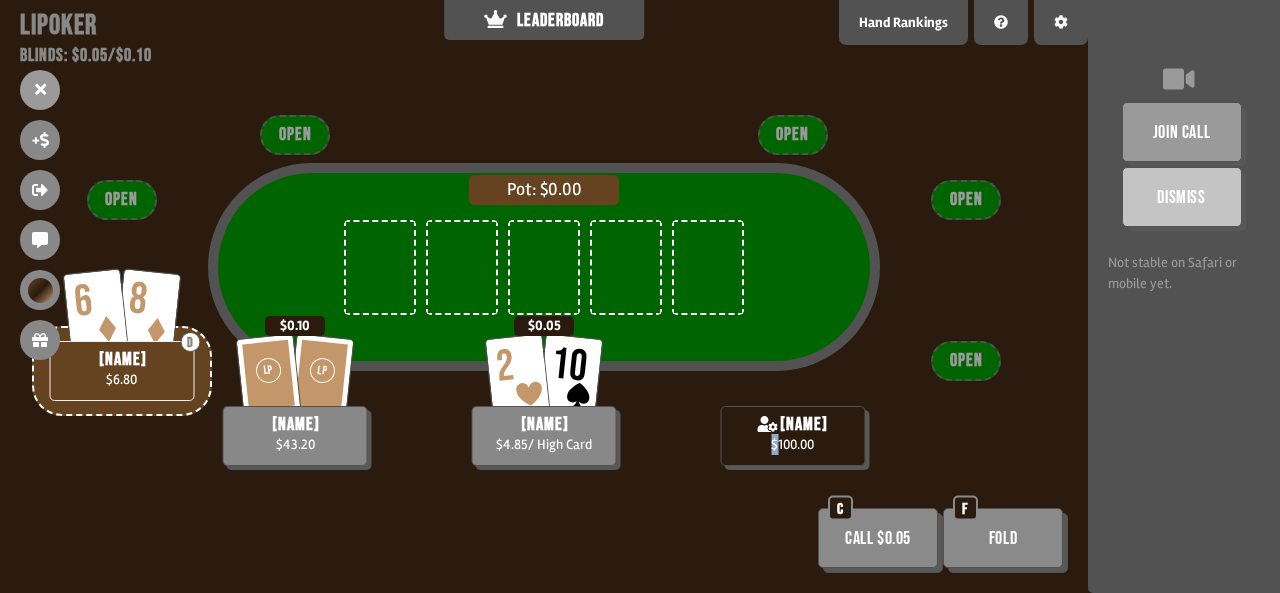 drag, startPoint x: 776, startPoint y: 439, endPoint x: 828, endPoint y: 443, distance: 52.153618 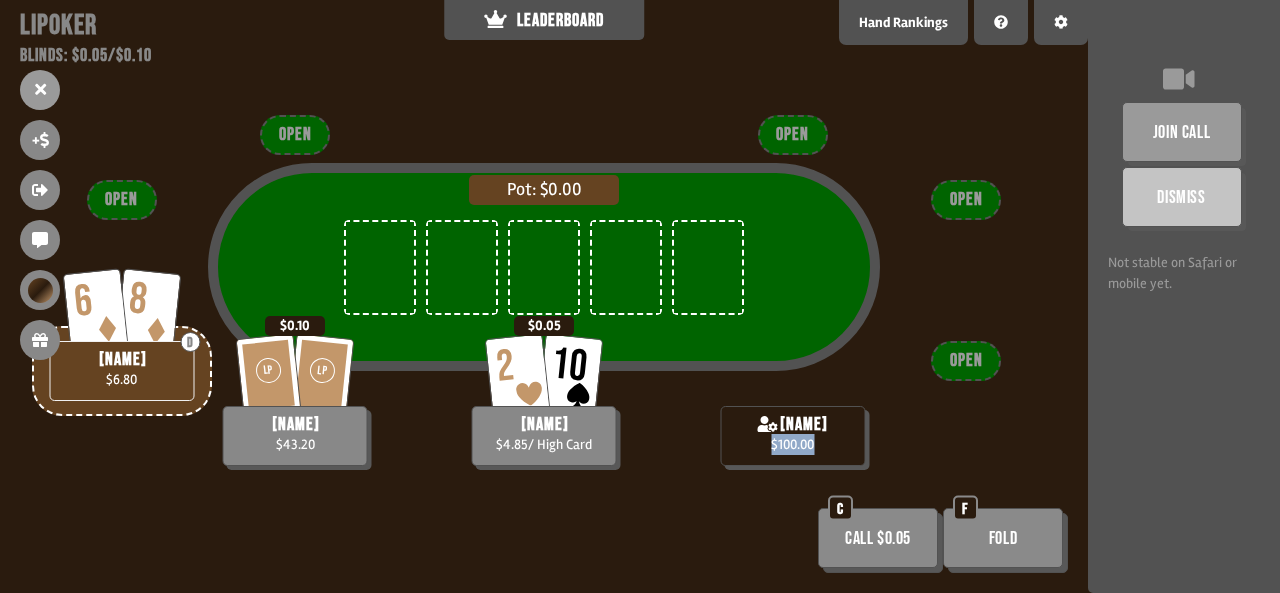 drag, startPoint x: 828, startPoint y: 443, endPoint x: 786, endPoint y: 438, distance: 42.296574 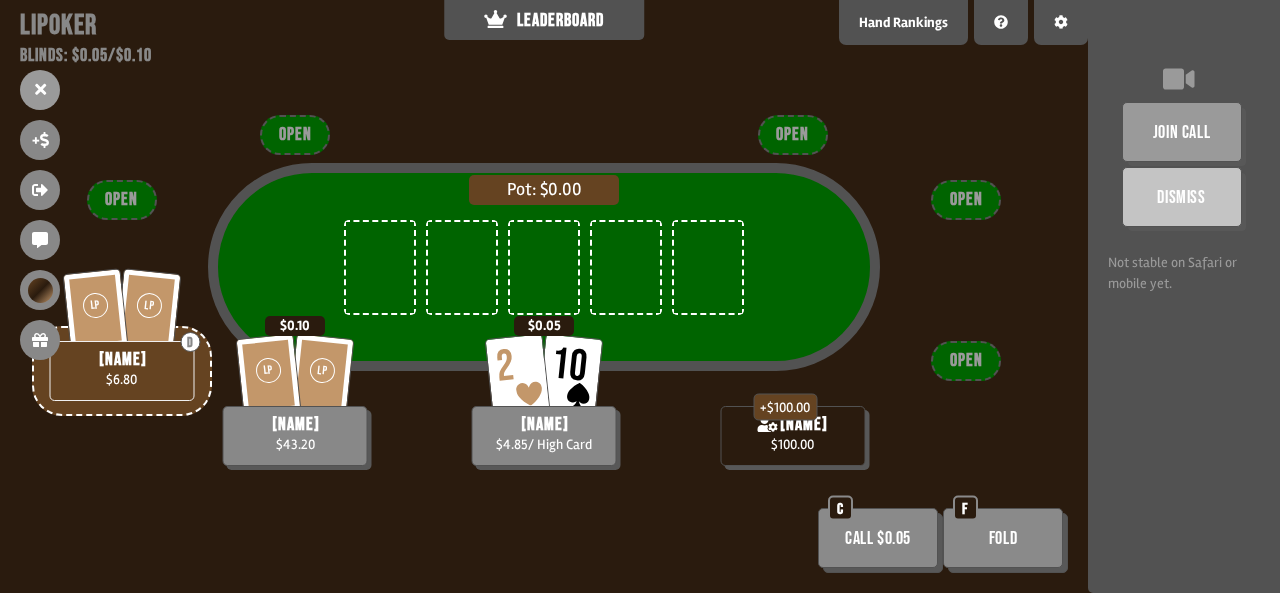 click on "Call $0.05" at bounding box center [878, 538] 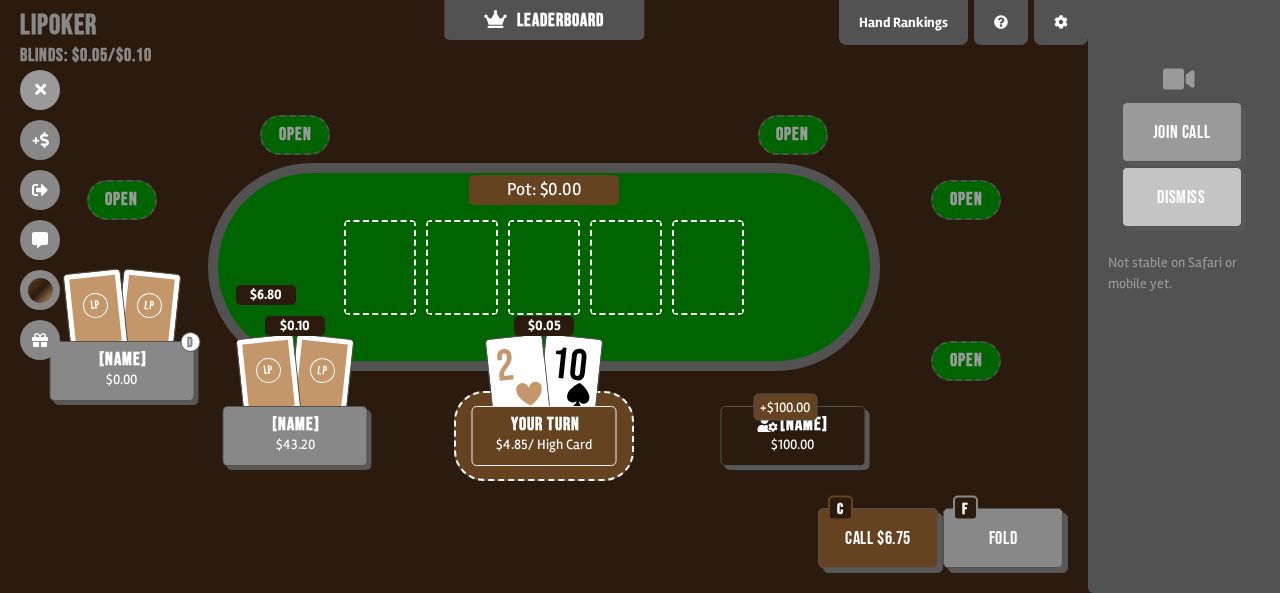click on "Call $6.75" at bounding box center [878, 538] 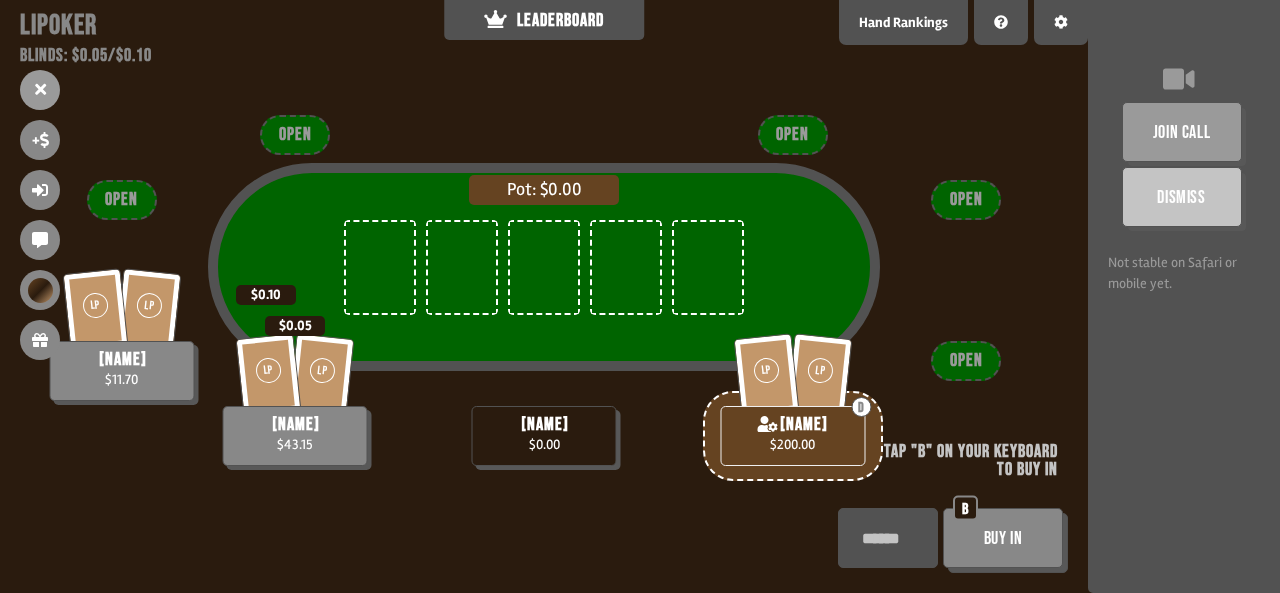 scroll, scrollTop: 100, scrollLeft: 0, axis: vertical 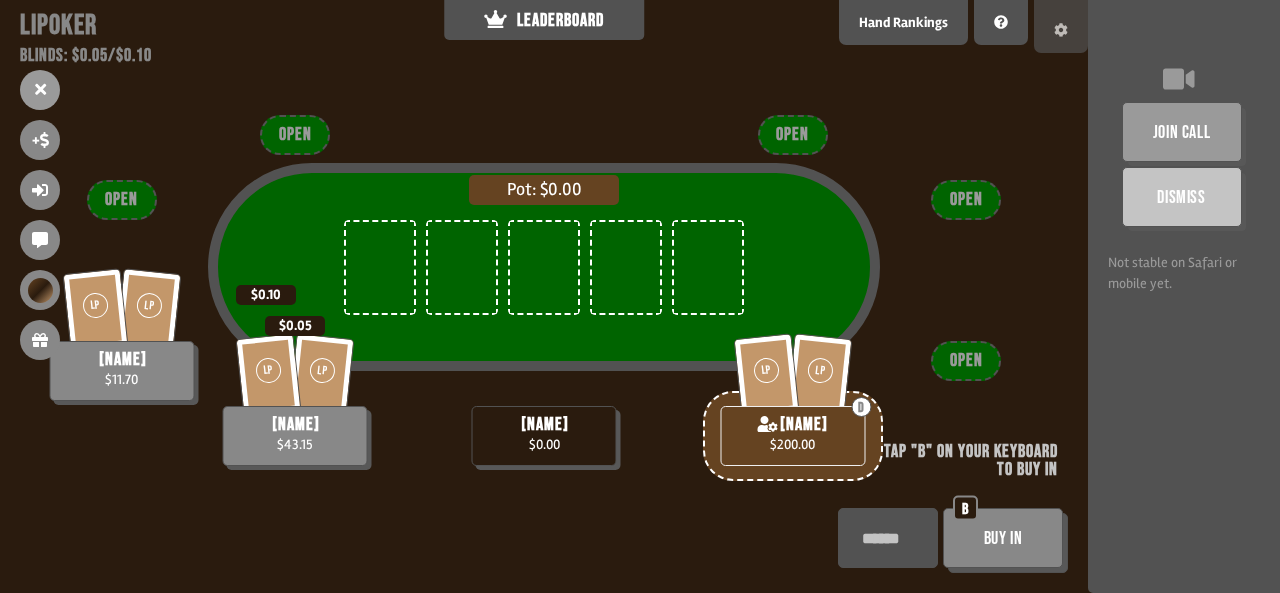 click 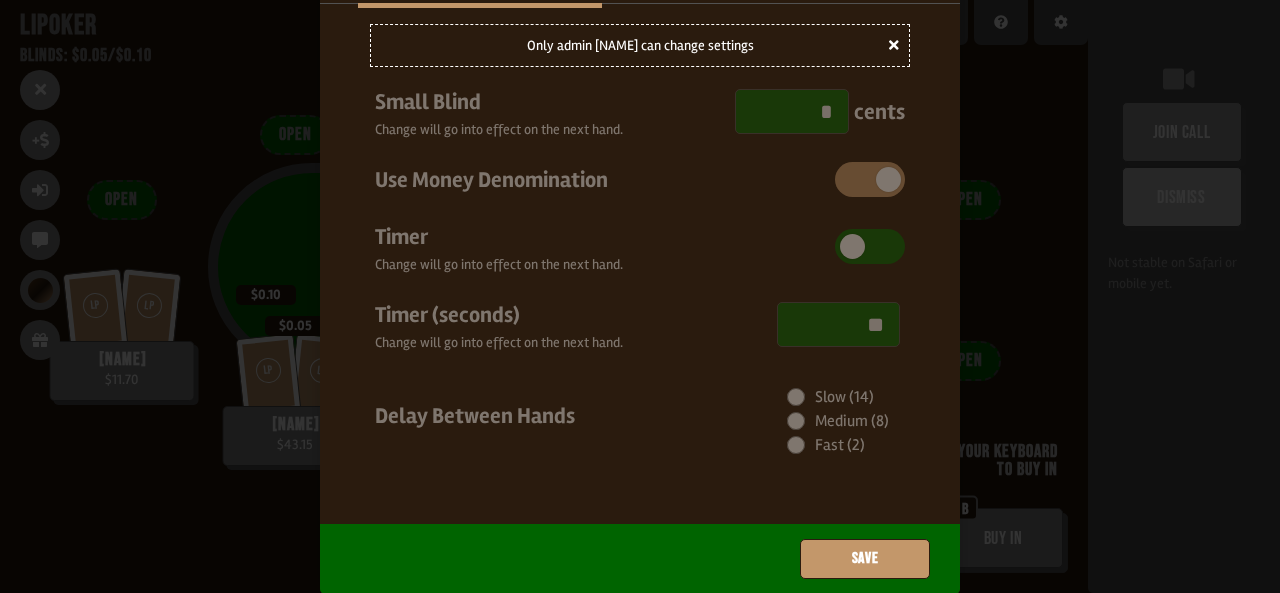scroll, scrollTop: 0, scrollLeft: 0, axis: both 